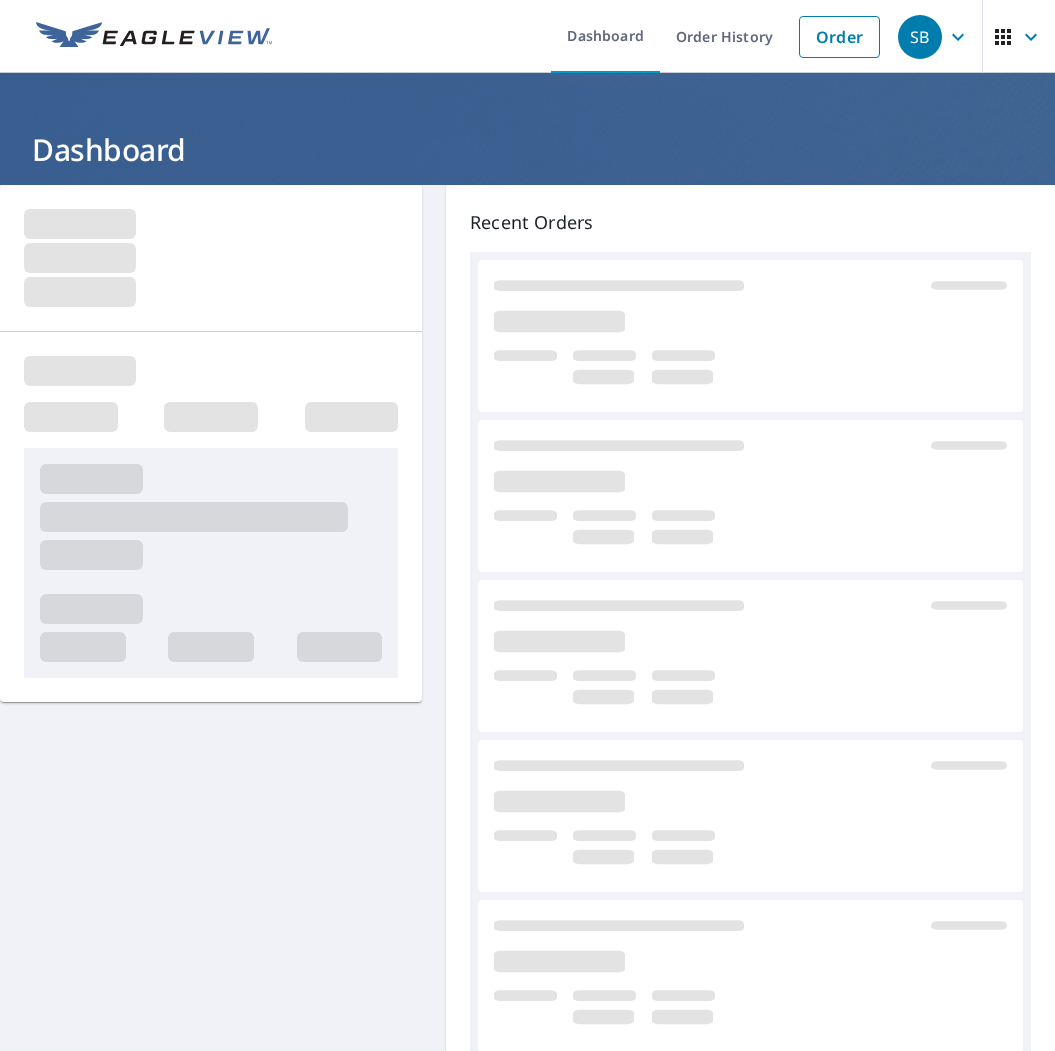 scroll, scrollTop: 0, scrollLeft: 0, axis: both 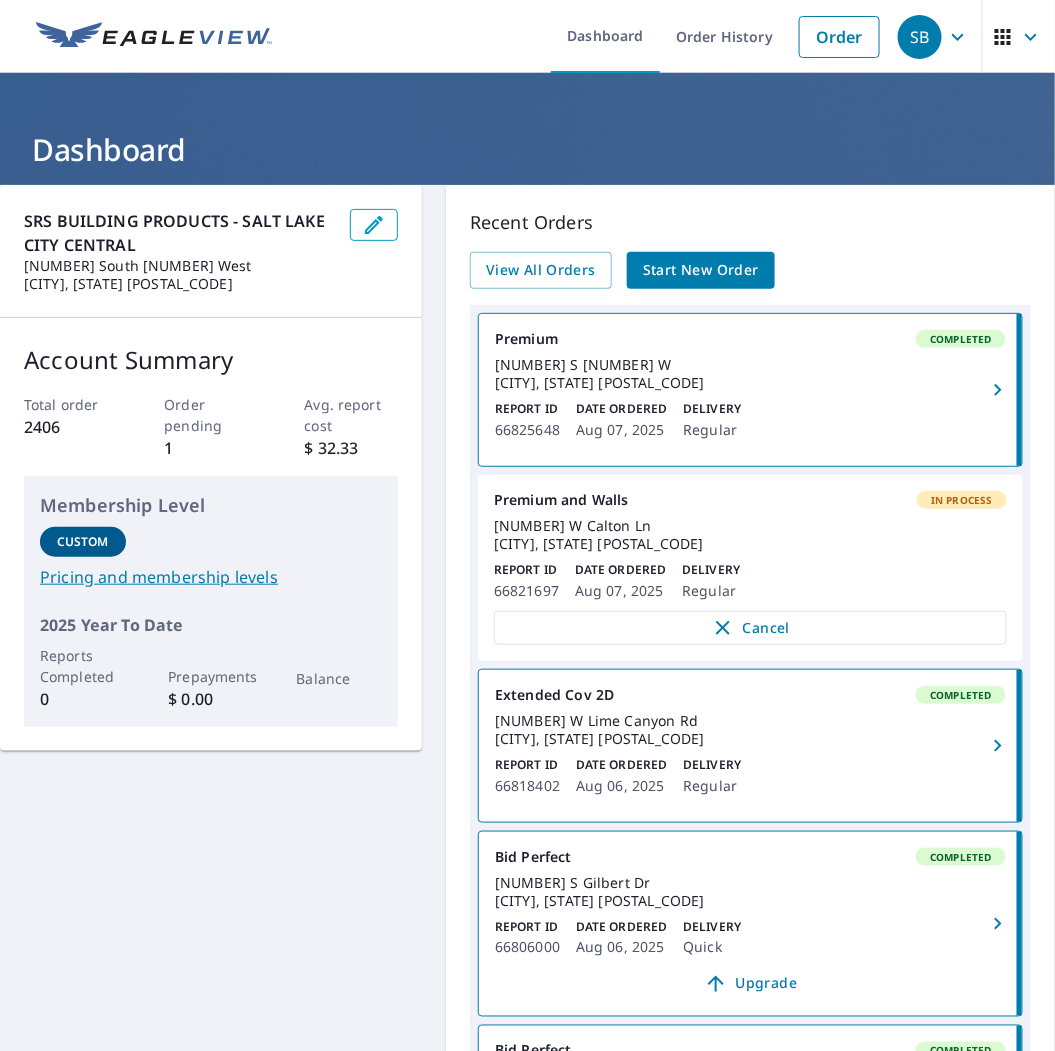click on "Start New Order" at bounding box center [701, 270] 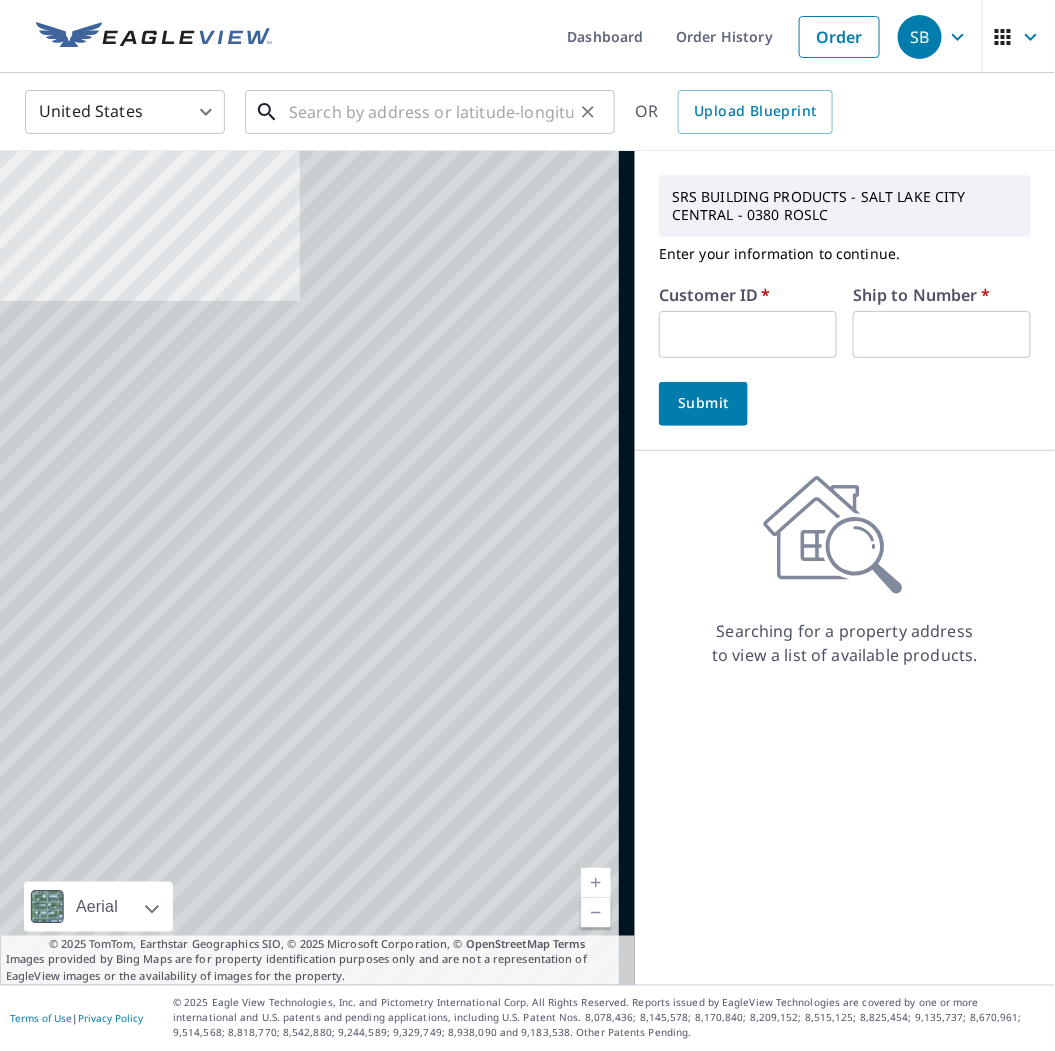 drag, startPoint x: 446, startPoint y: 128, endPoint x: 437, endPoint y: 116, distance: 15 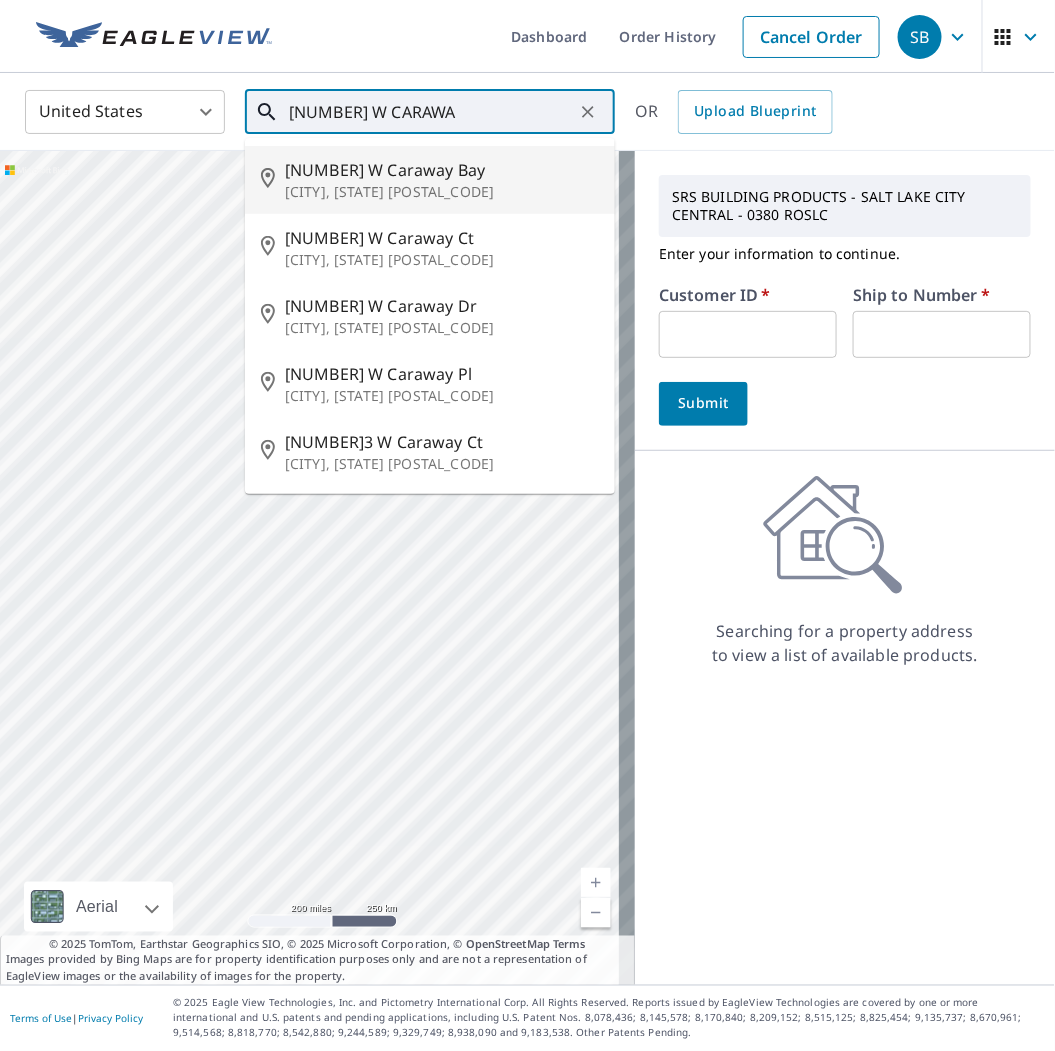 click on "[NUMBER] W Caraway Bay" at bounding box center [442, 170] 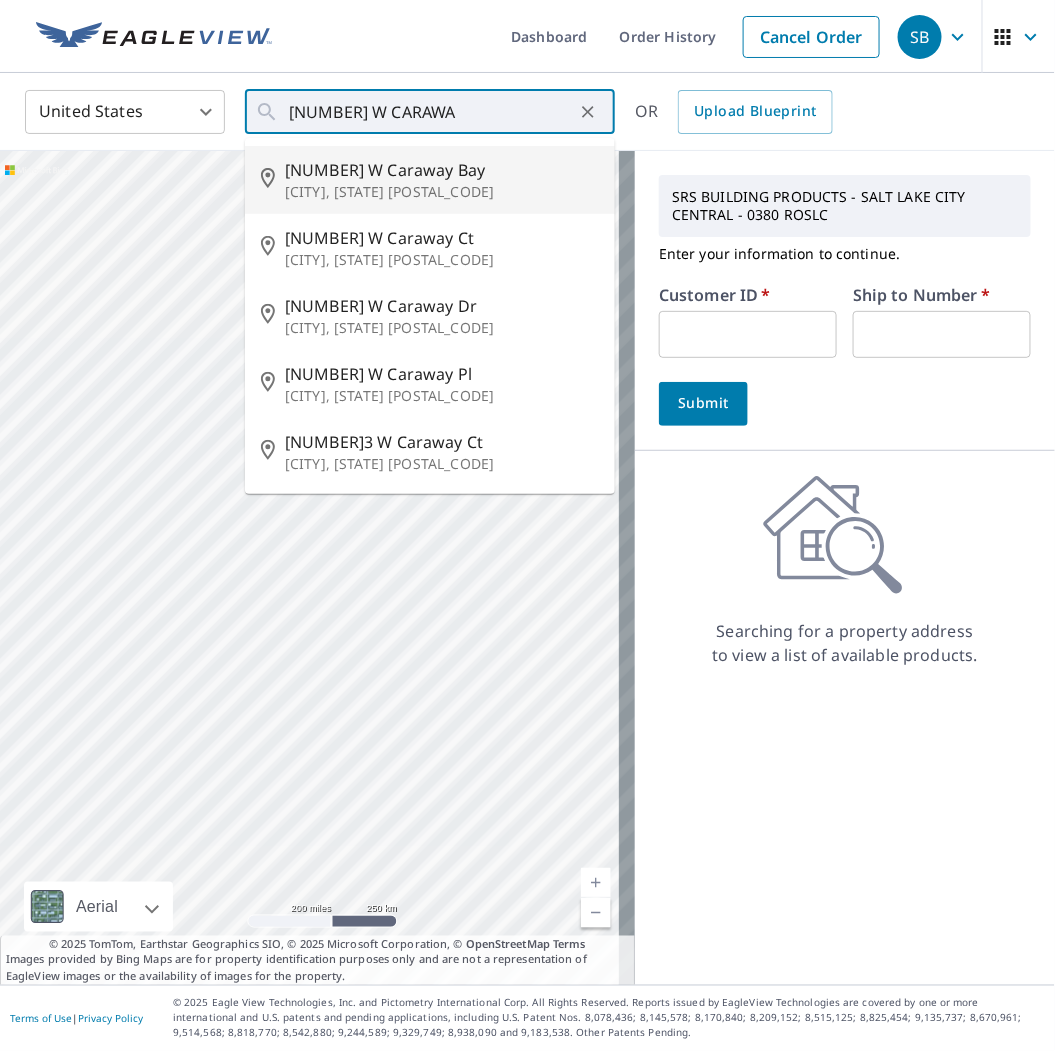 type on "[NUMBER] W Caraway Bay [CITY] [STATE] [POSTAL_CODE]" 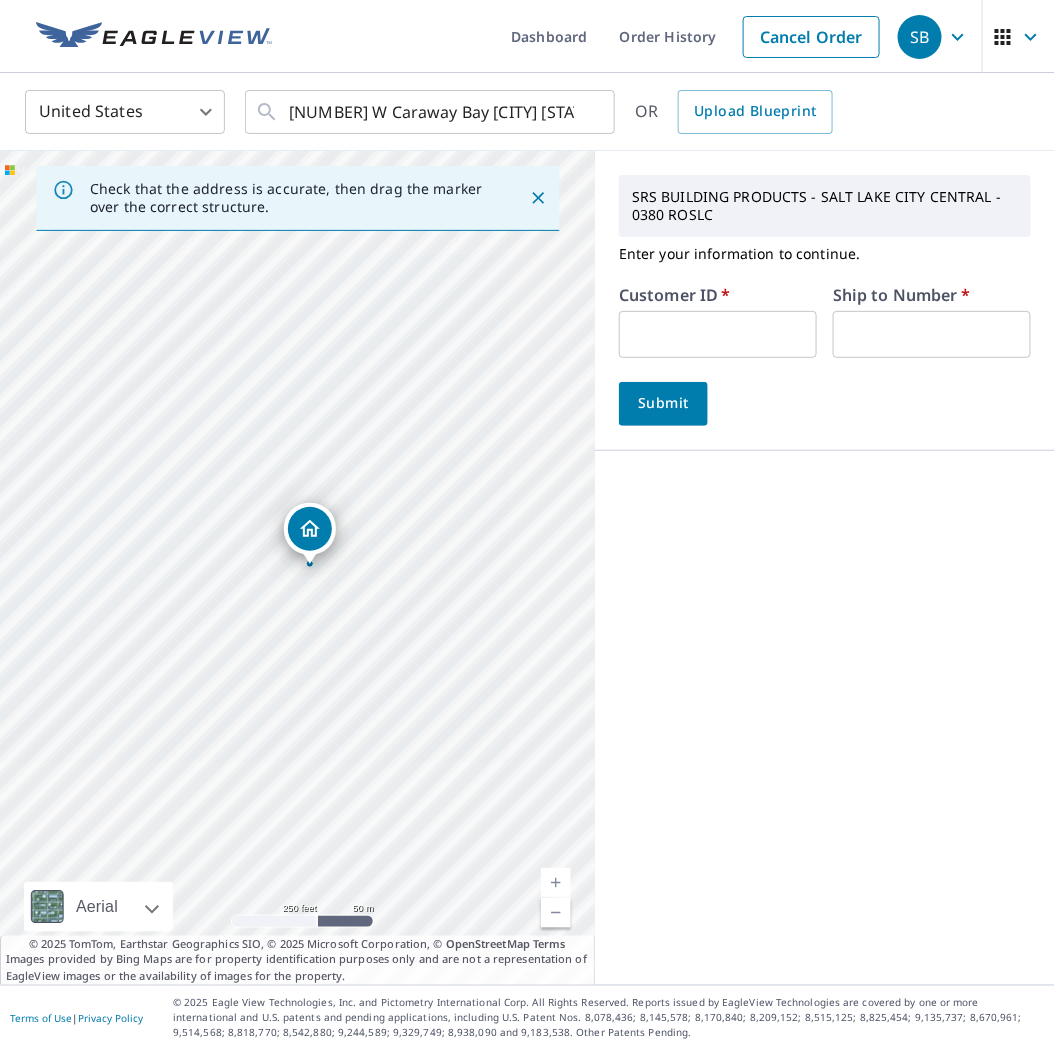 click at bounding box center [718, 334] 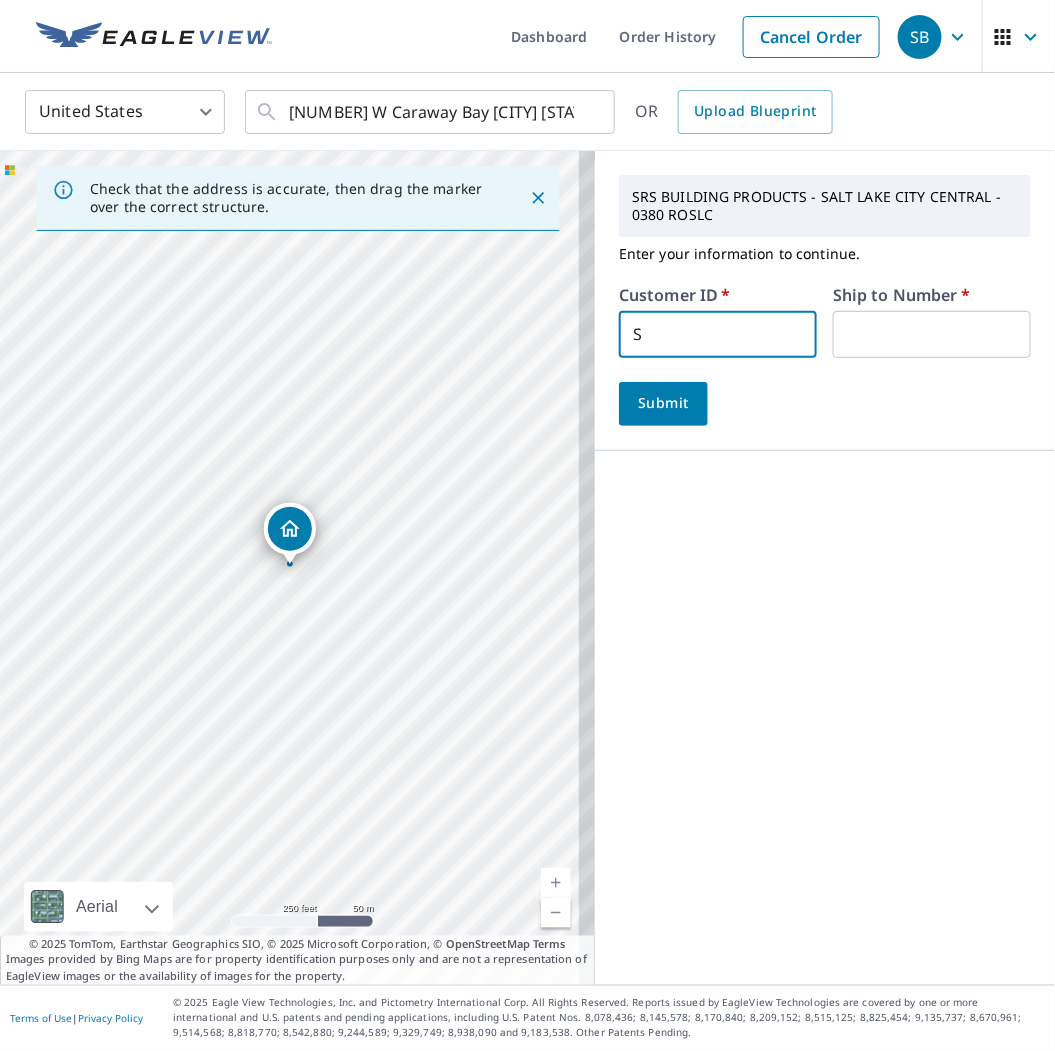 type on "SSROOFING" 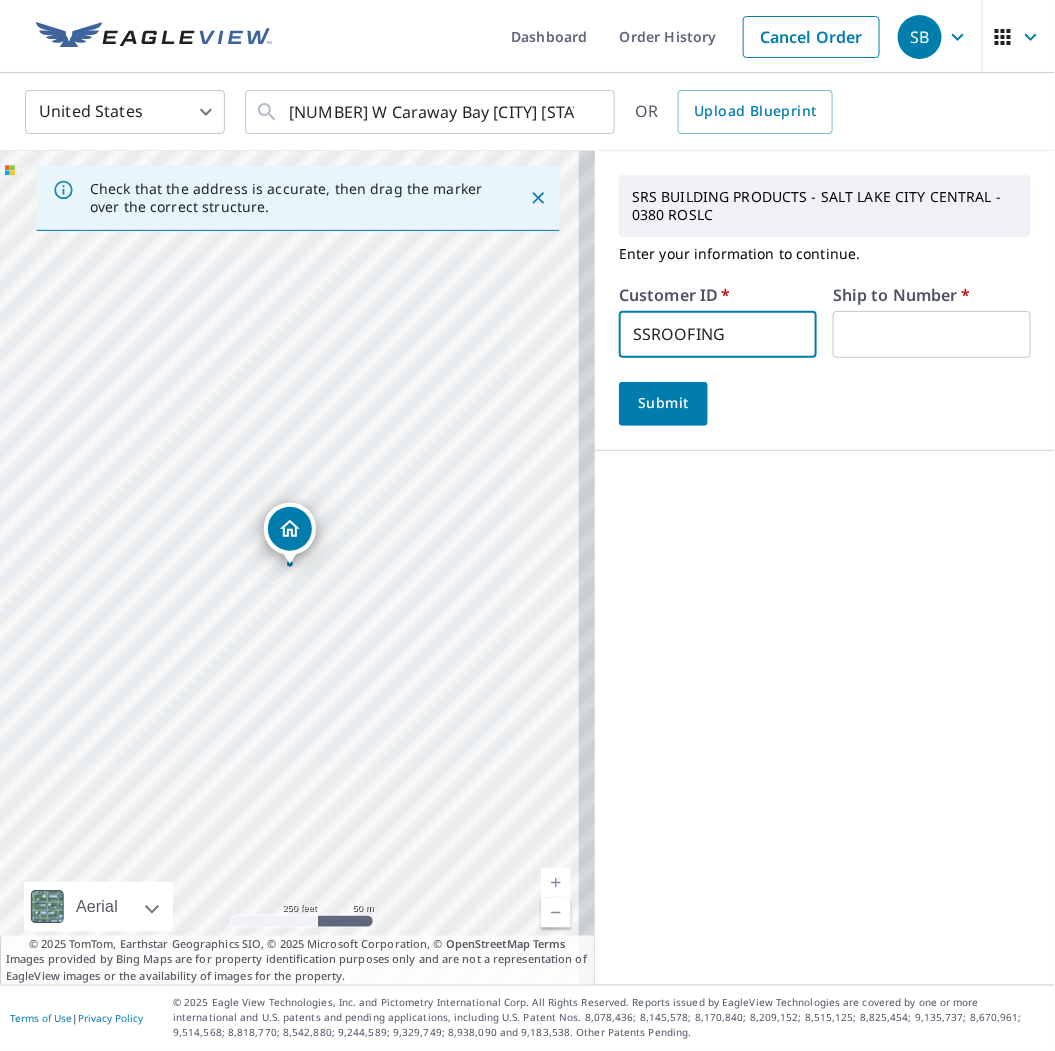click at bounding box center (932, 334) 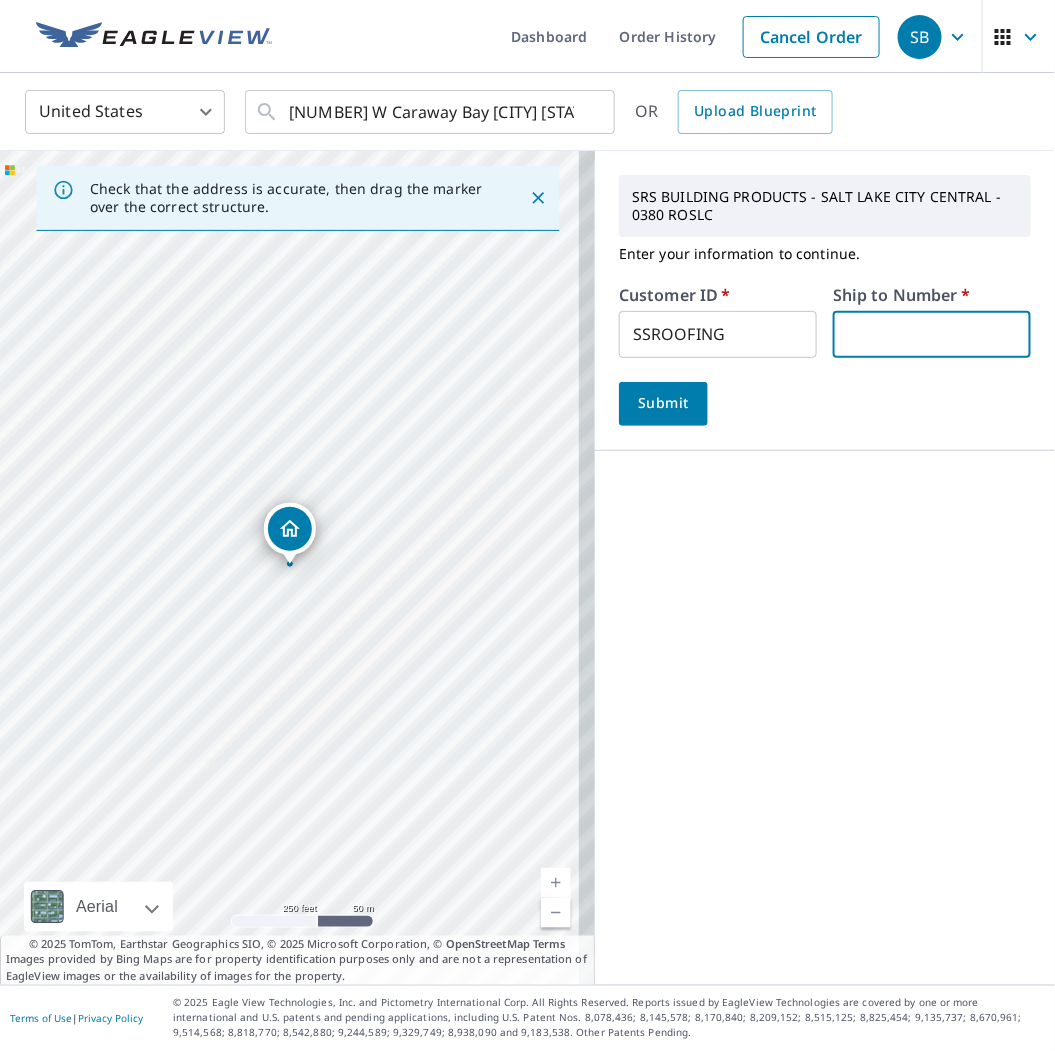 type on "1" 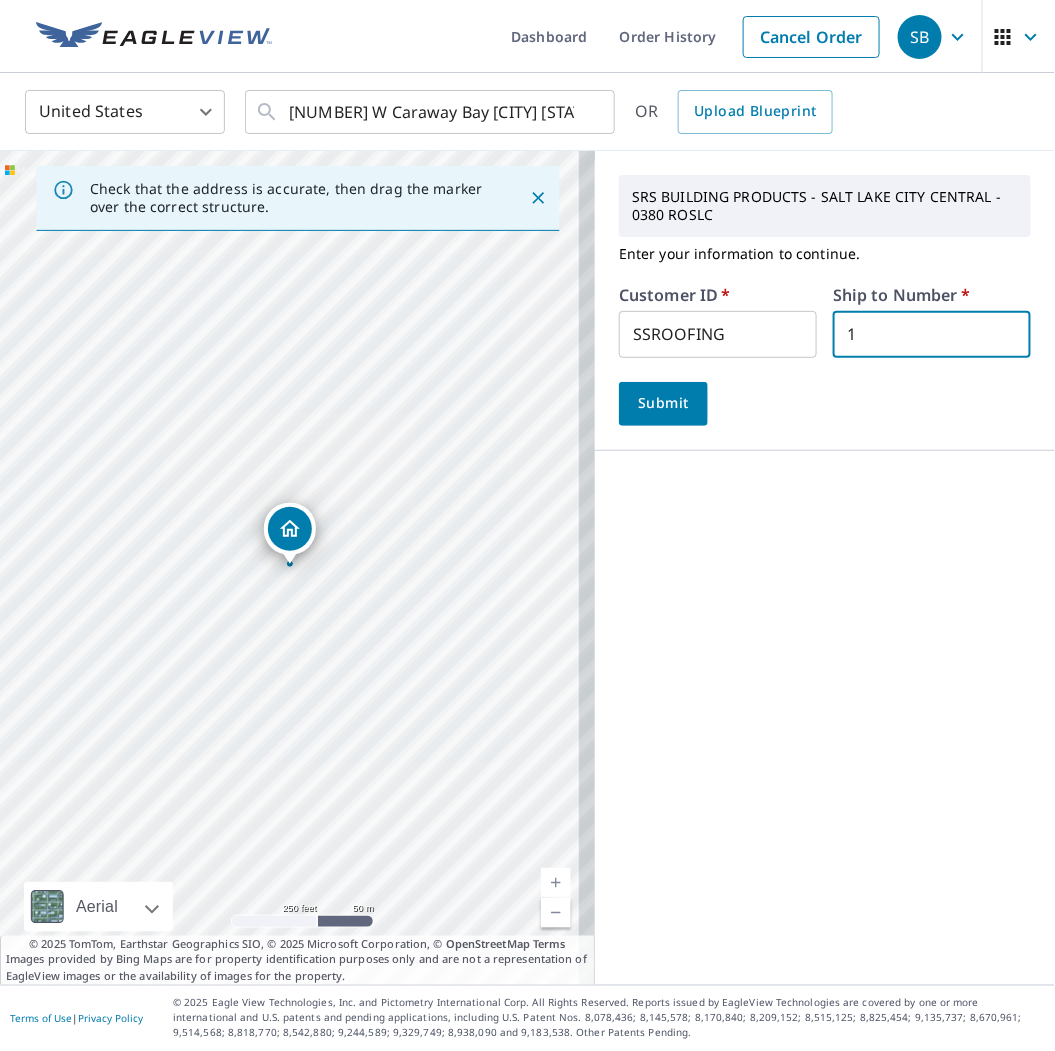 click on "Submit" at bounding box center (663, 403) 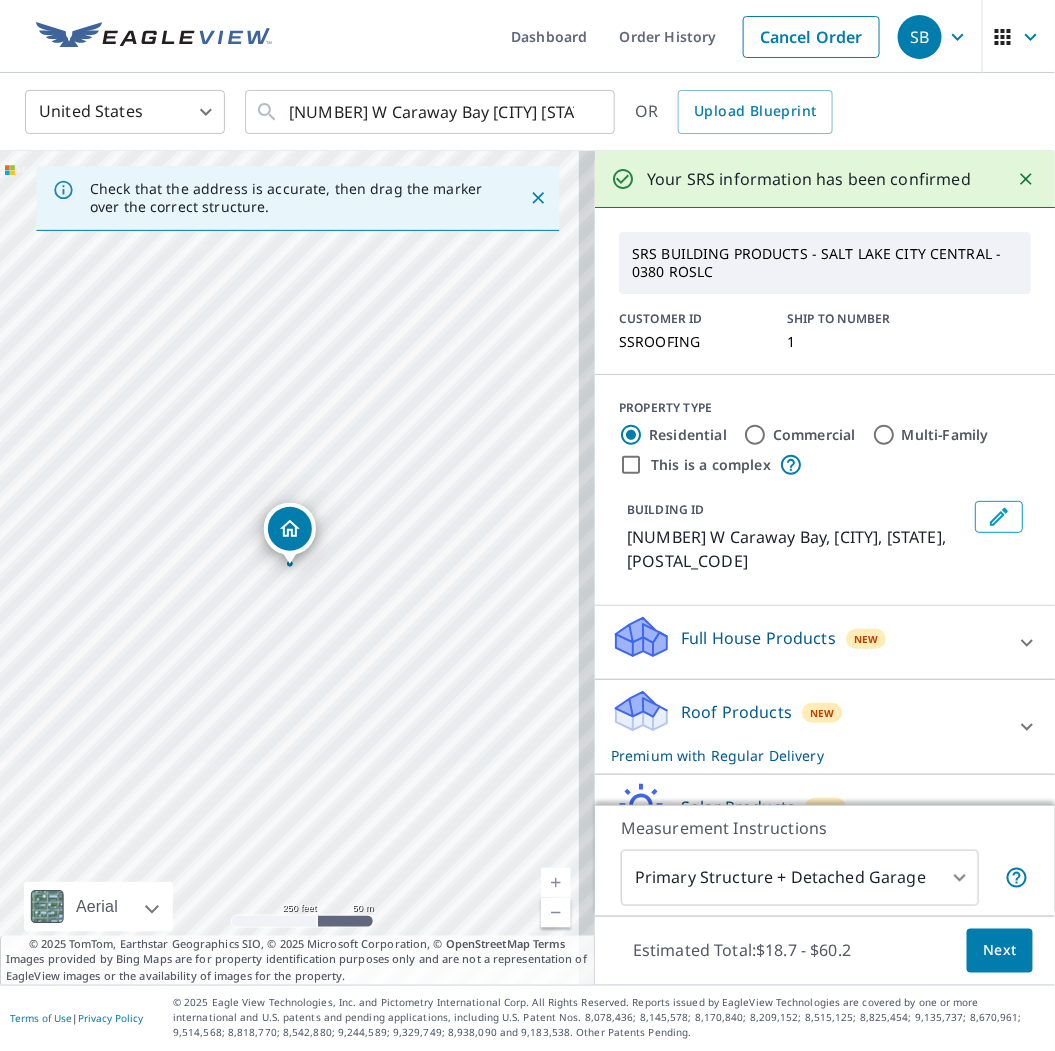 click on "Roof Products" at bounding box center (736, 712) 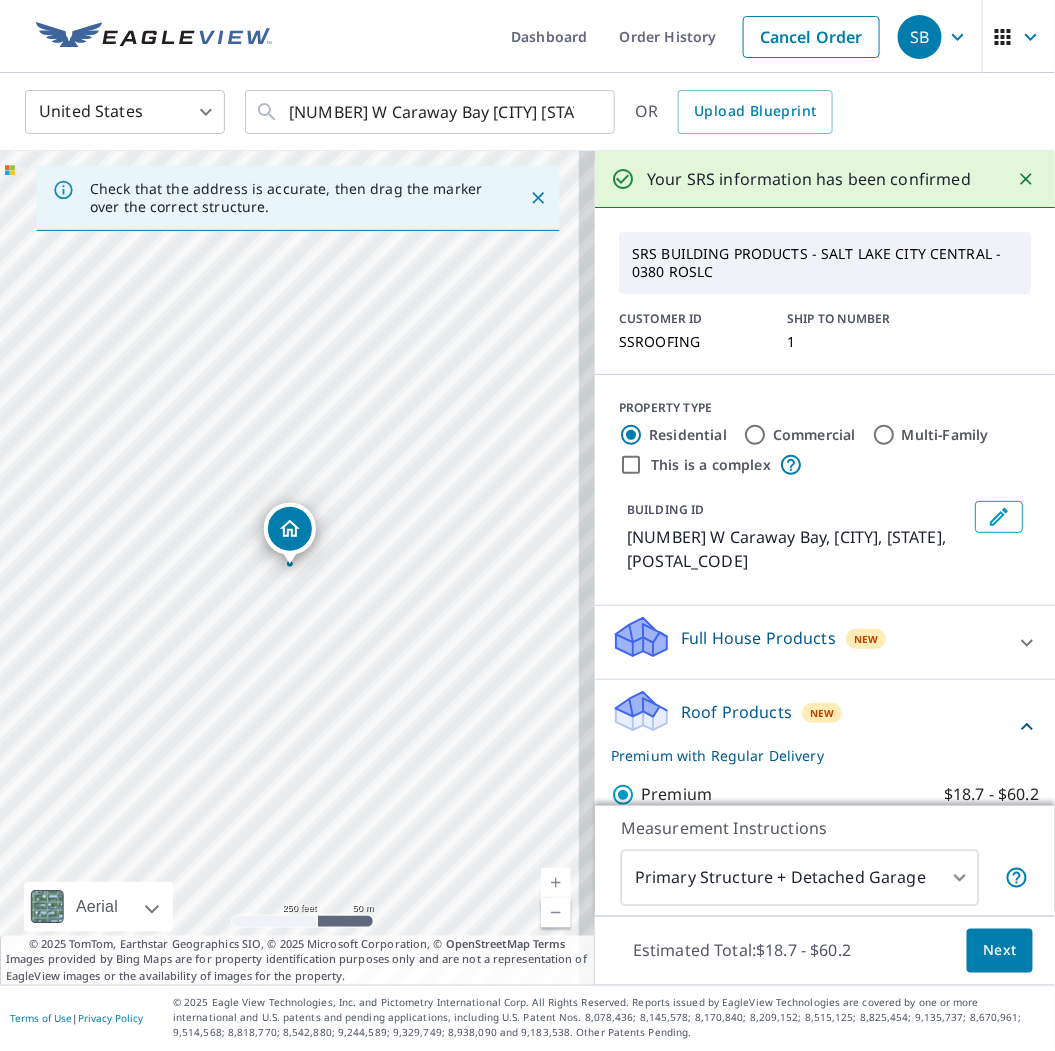 click on "[NUMBER] W Caraway Bay [CITY], [STATE] [POSTAL_CODE] ​ OR Upload Blueprint Check that the address is accurate, then drag the marker over the correct structure. [NUMBER] W Caraway Bay [CITY], [STATE] [POSTAL_CODE] Aerial Road A standard road map Aerial A detailed look from above Labels Labels 250 feet 50 m © 2025 TomTom, © Vexcel Imaging, © 2025 Microsoft Corporation, © OpenStreetMap Terms © 2025 TomTom, Earthstar Geographics SIO, © 2025 Microsoft Corporation, © OpenStreetMap Terms Images provided by Bing Maps are for property identification purposes only and are not a representation of EagleView images or the availability of images for the property. Your SRS information has been confirmed SRS BUILDING PRODUCTS - SALT LAKE CITY CENTRAL - 0380 ROSLC CUSTOMER ID SSROOFING SHIP TO NUMBER 1 PROPERTY TYPE Residential Commercial Multi-Family This is a complex BUILDING ID [NUMBER] W Caraway Bay, [CITY], [STATE], [POSTAL_CODE] Full House Products New Full House™ New" at bounding box center (527, 525) 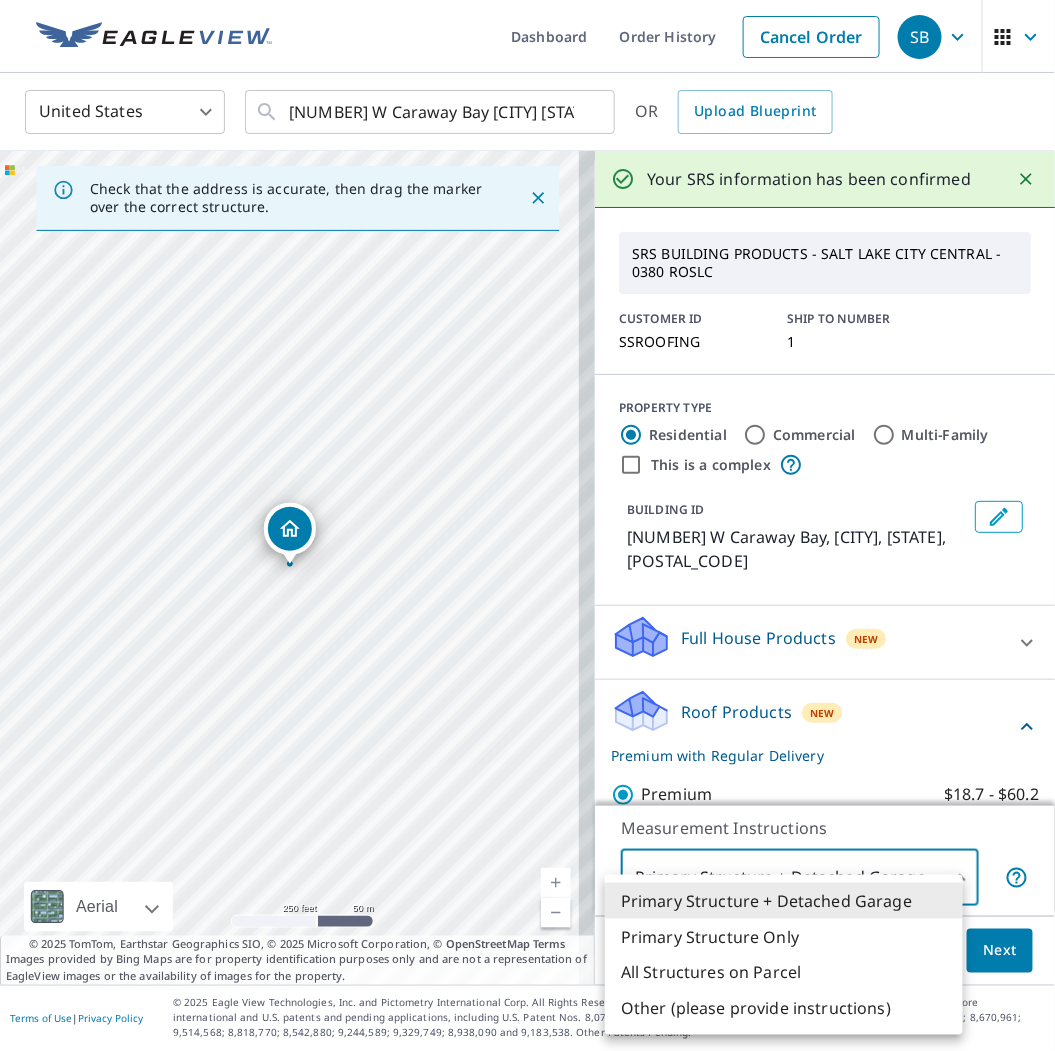 click on "Primary Structure Only" at bounding box center [784, 937] 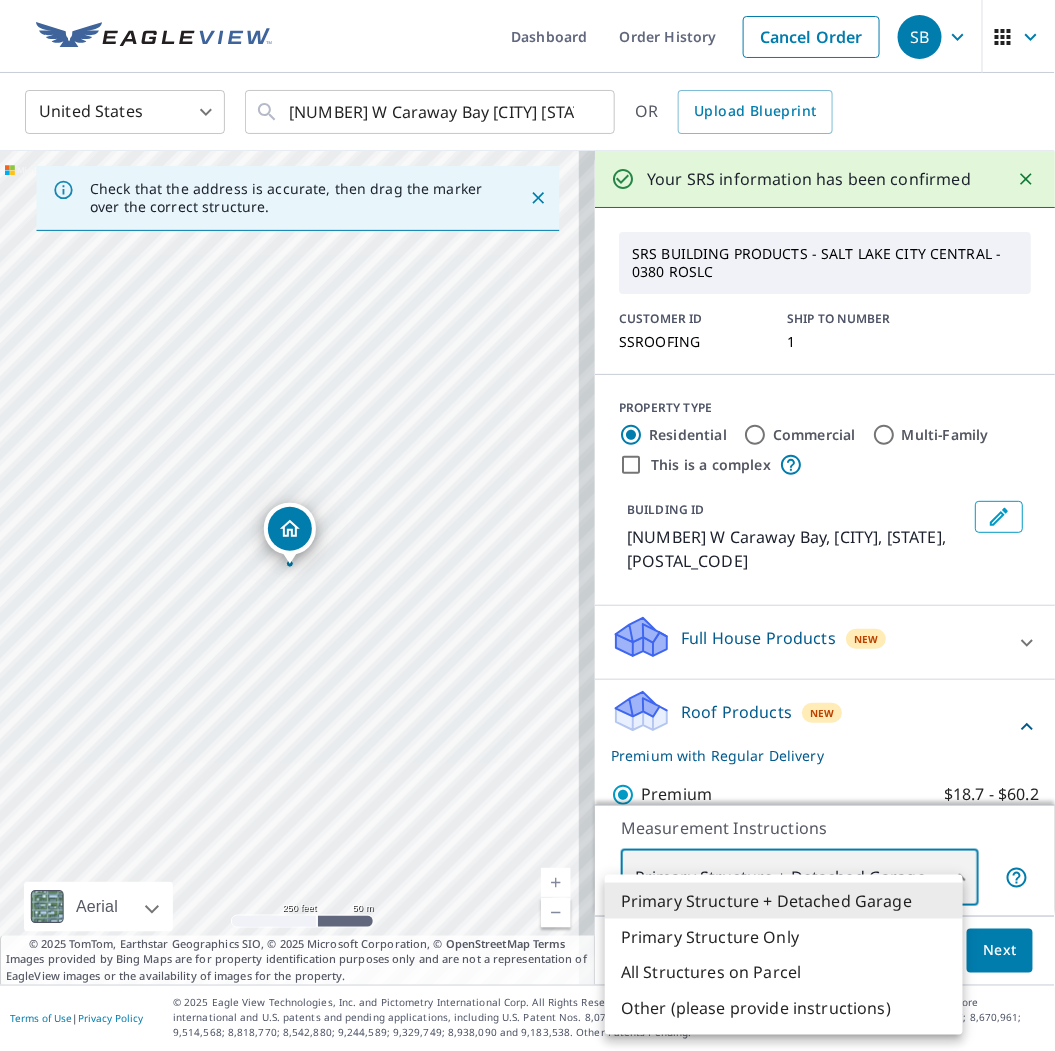type on "2" 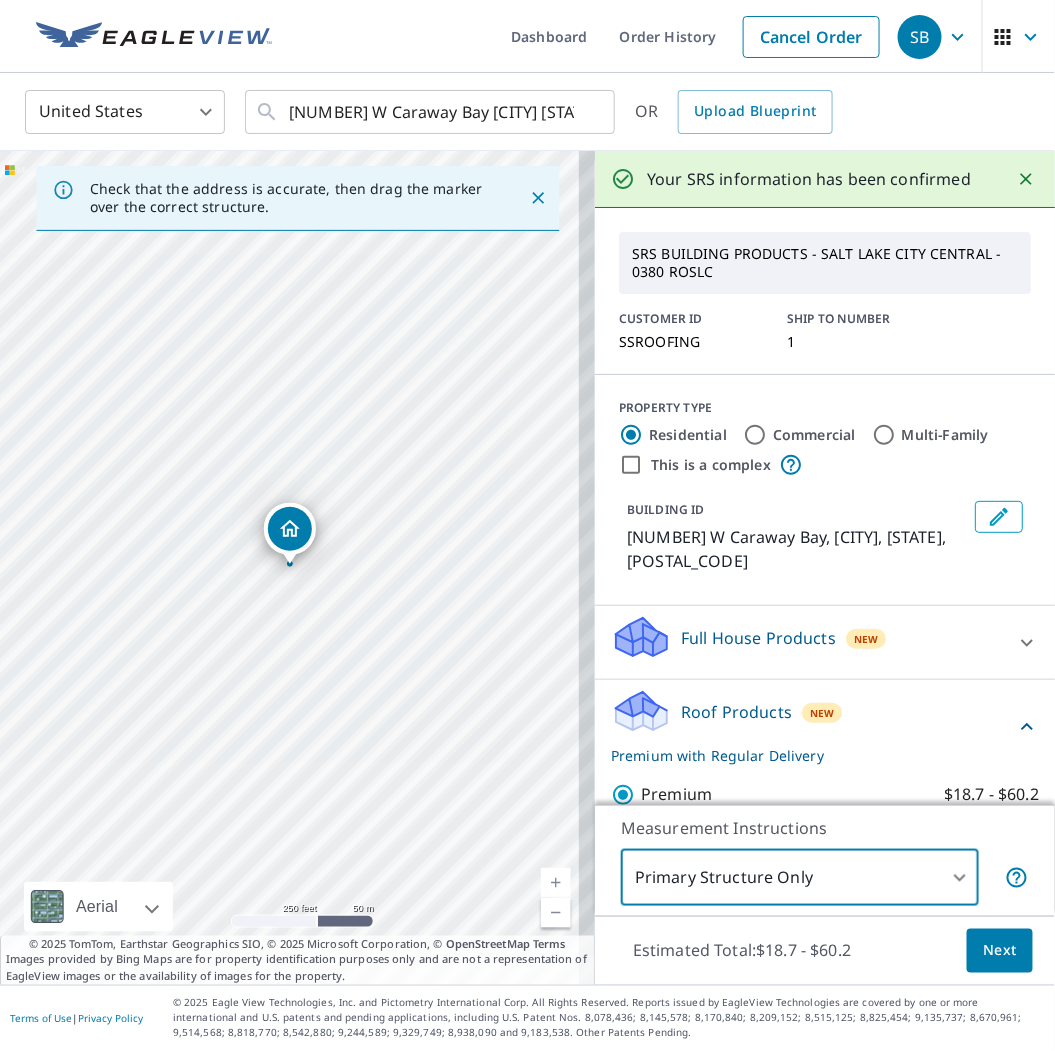 click on "Next" at bounding box center (1000, 951) 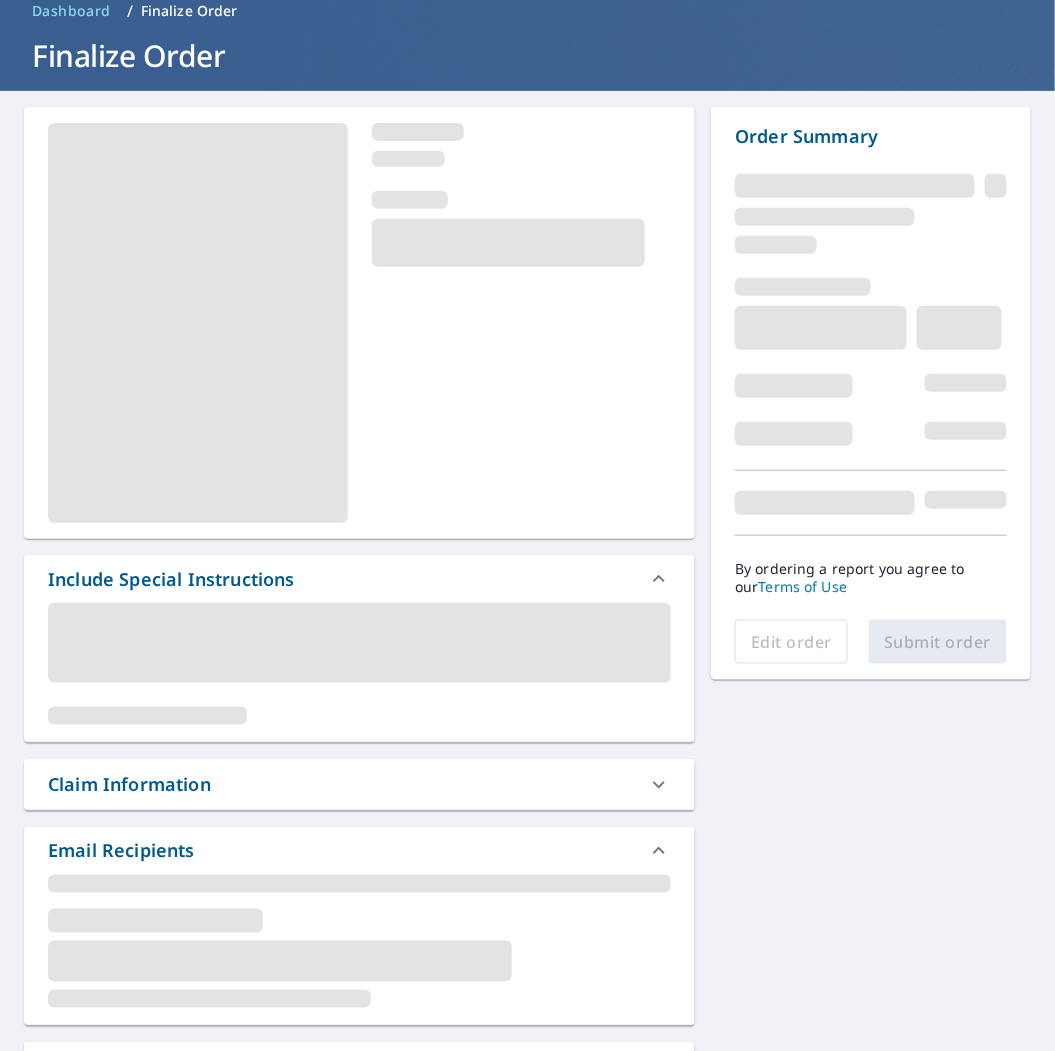 scroll, scrollTop: 444, scrollLeft: 0, axis: vertical 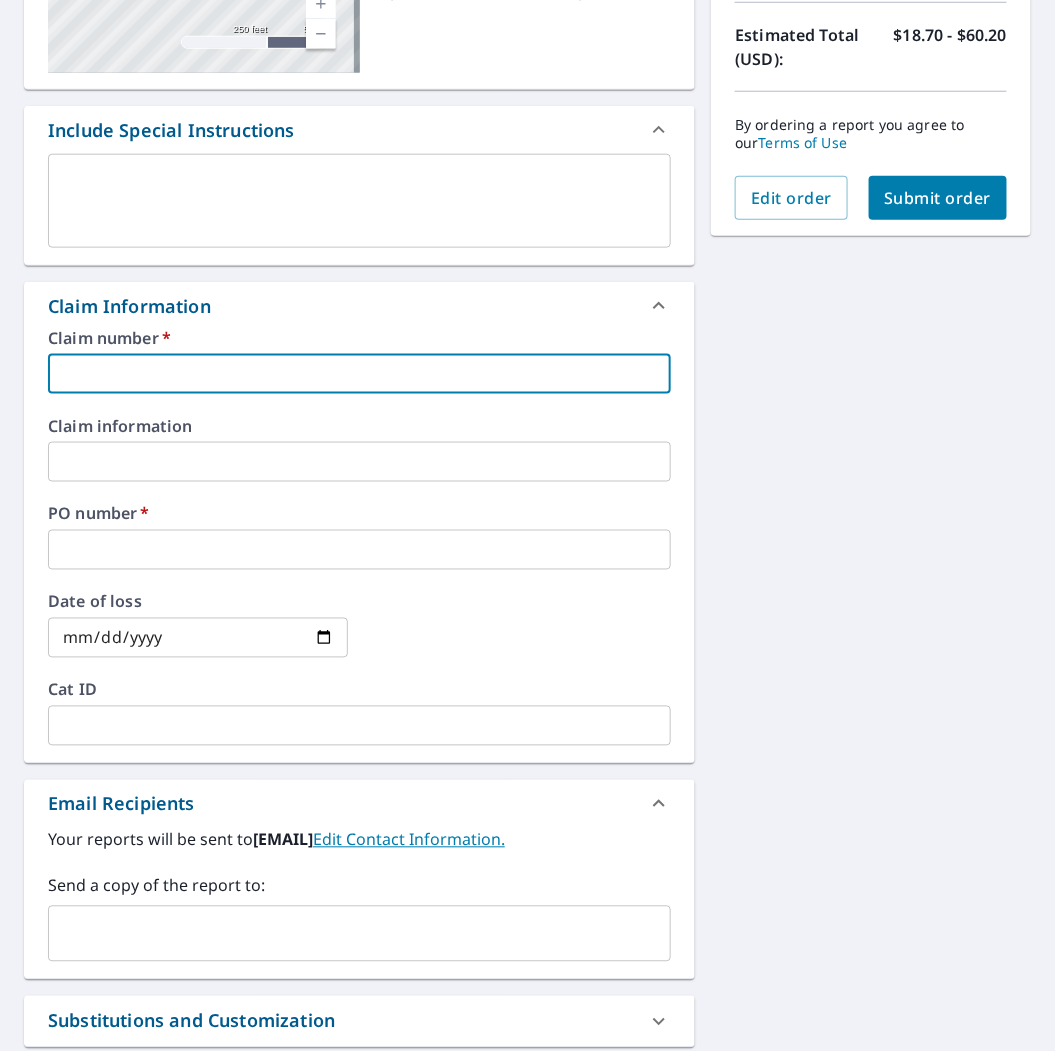 click at bounding box center [359, 374] 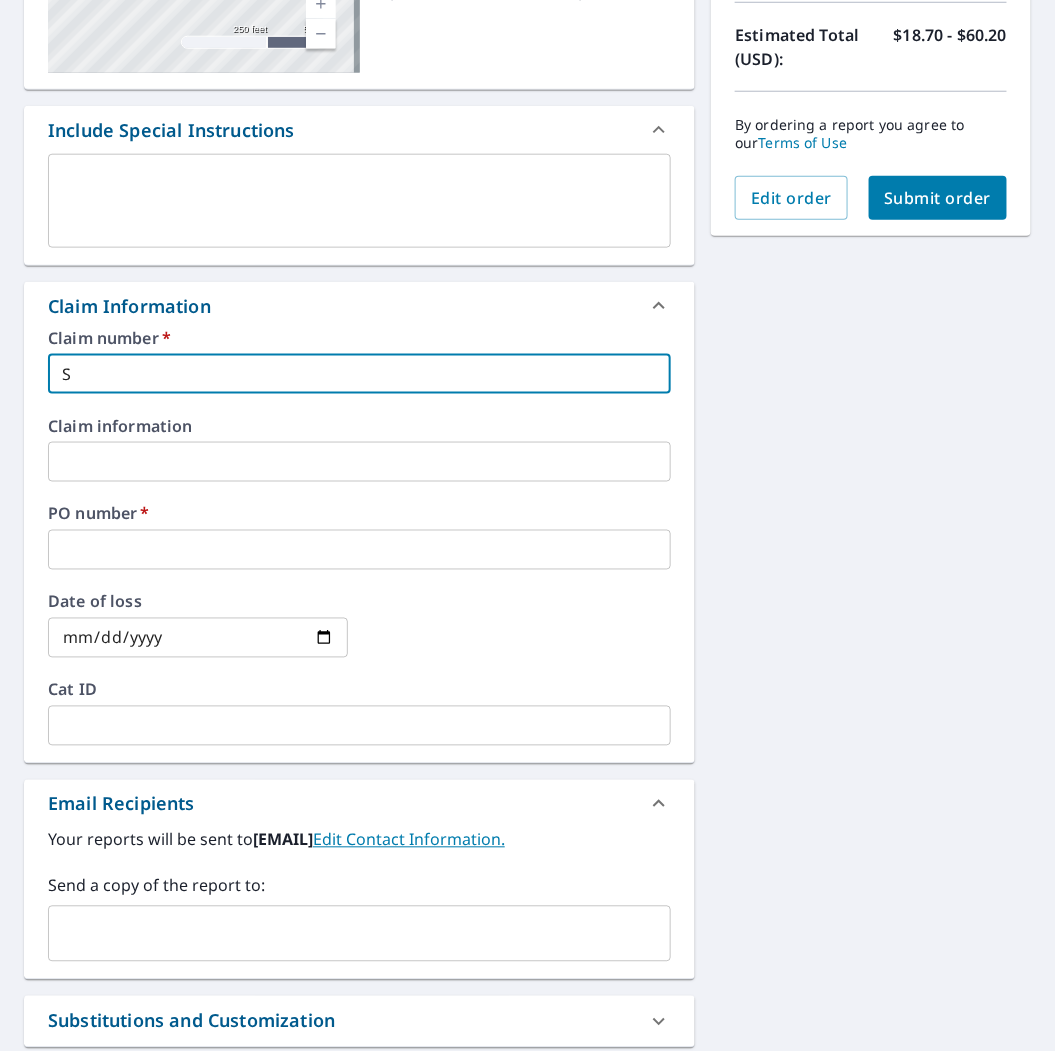type on "SS" 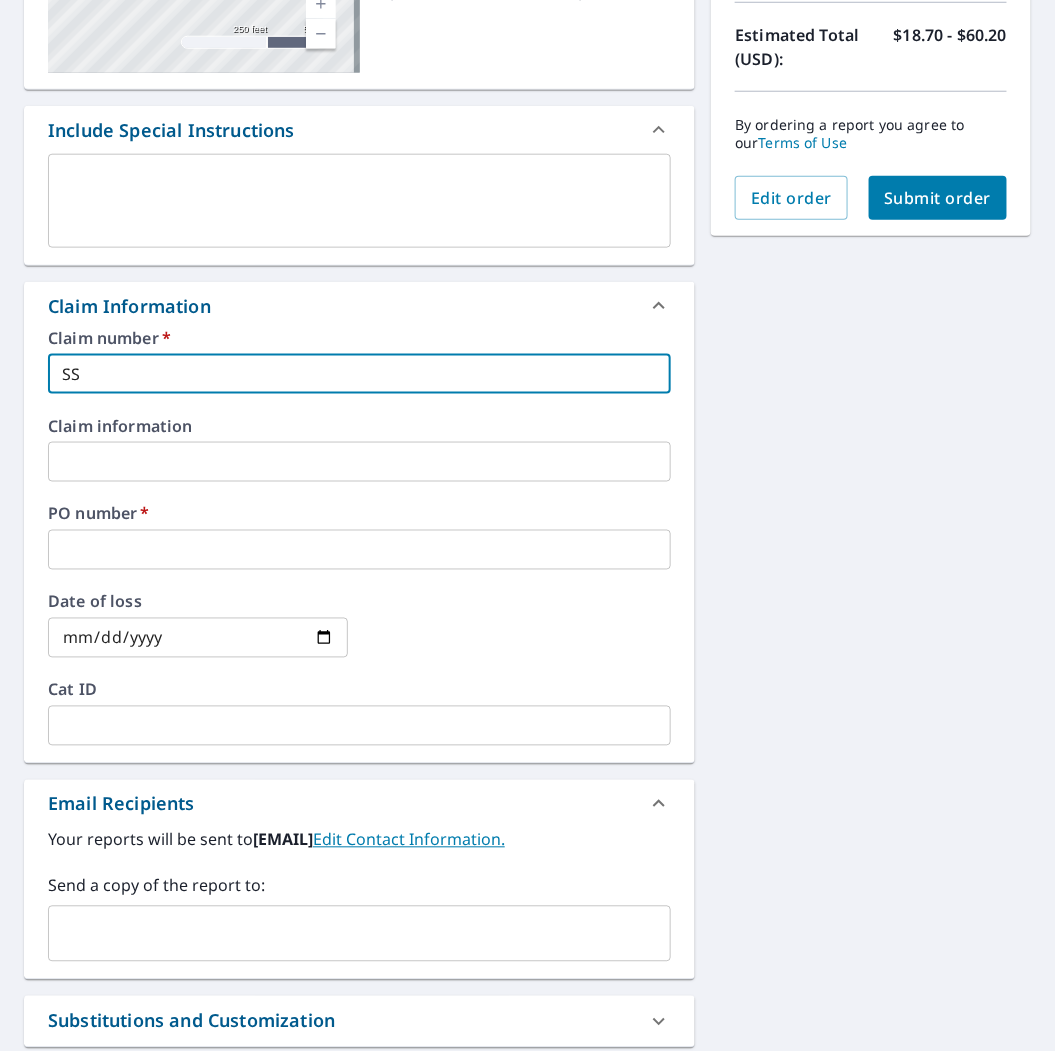 type on "SSR" 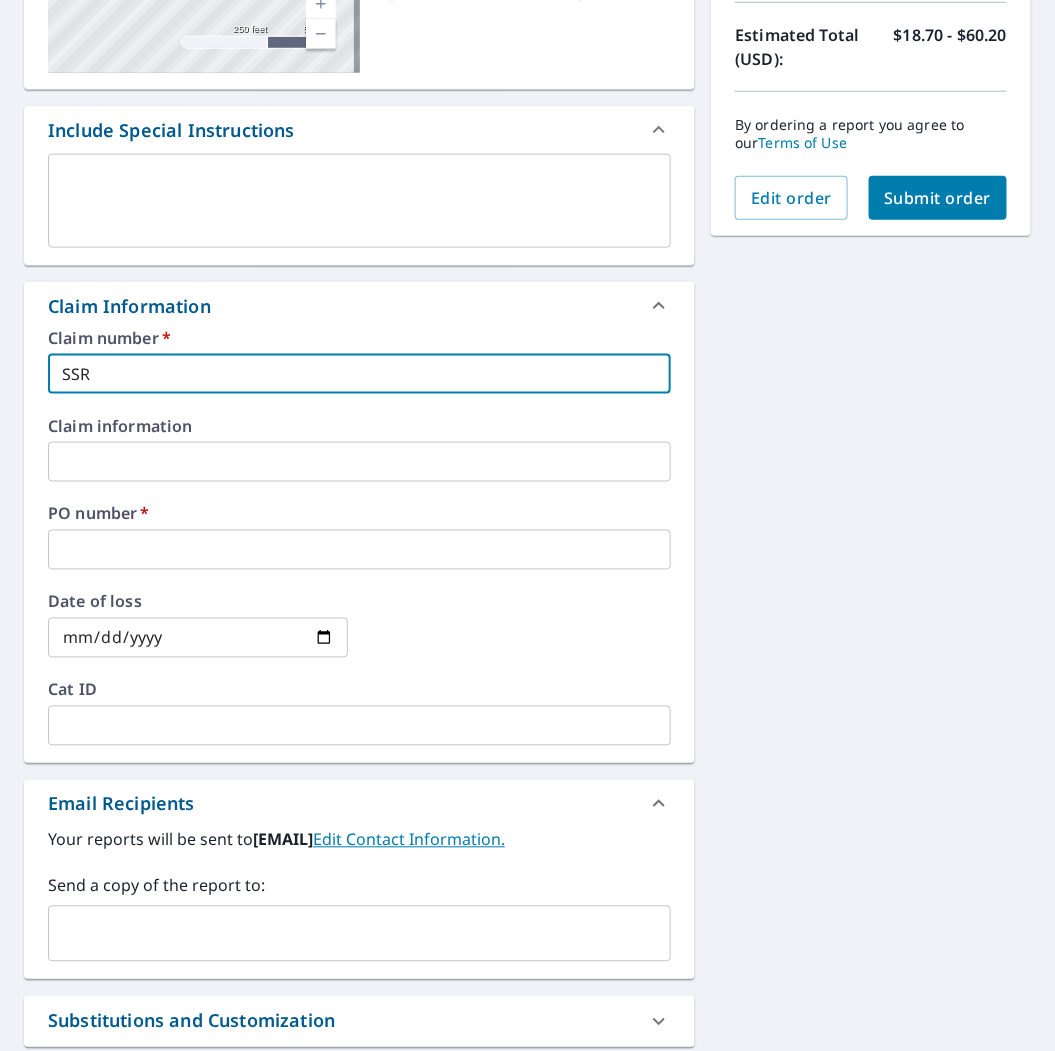 type on "SSRO" 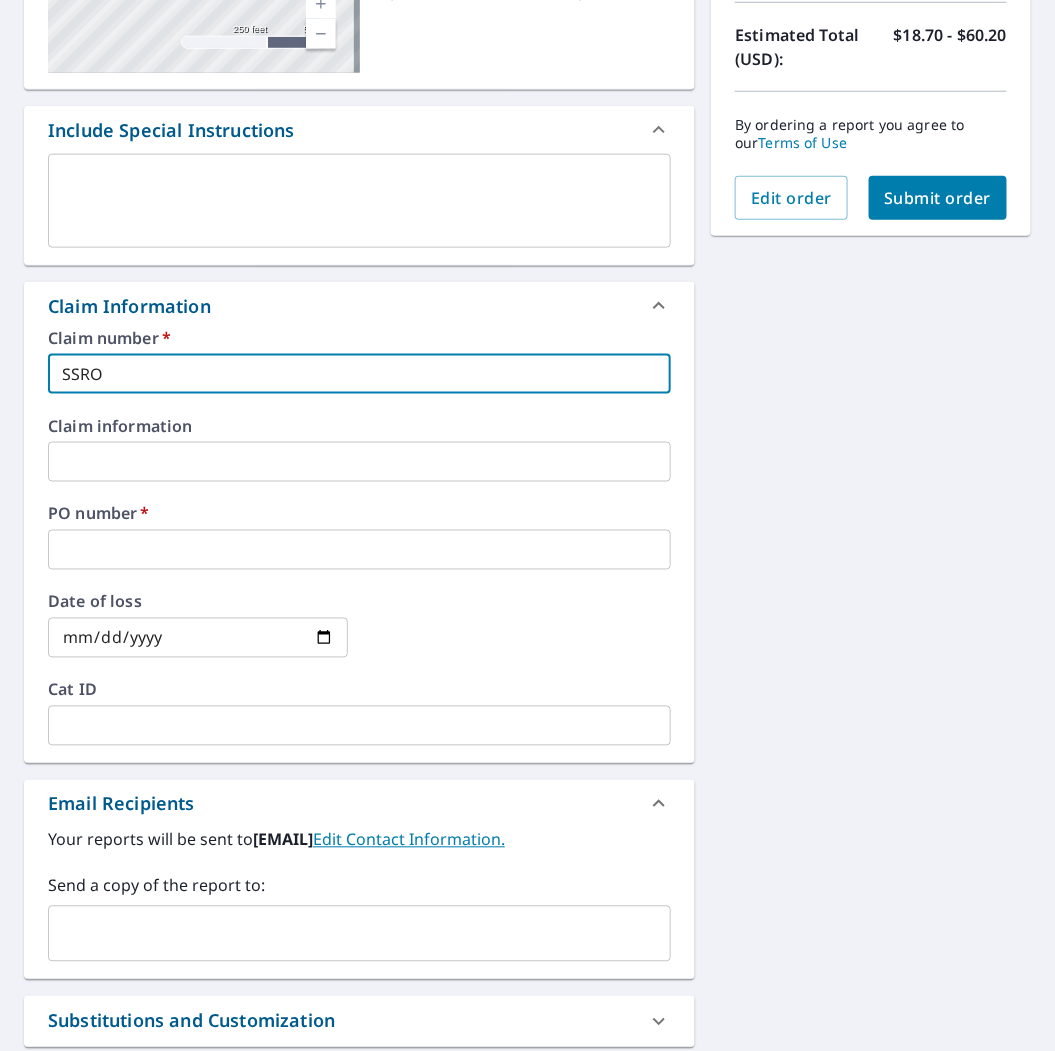 type on "SSROO" 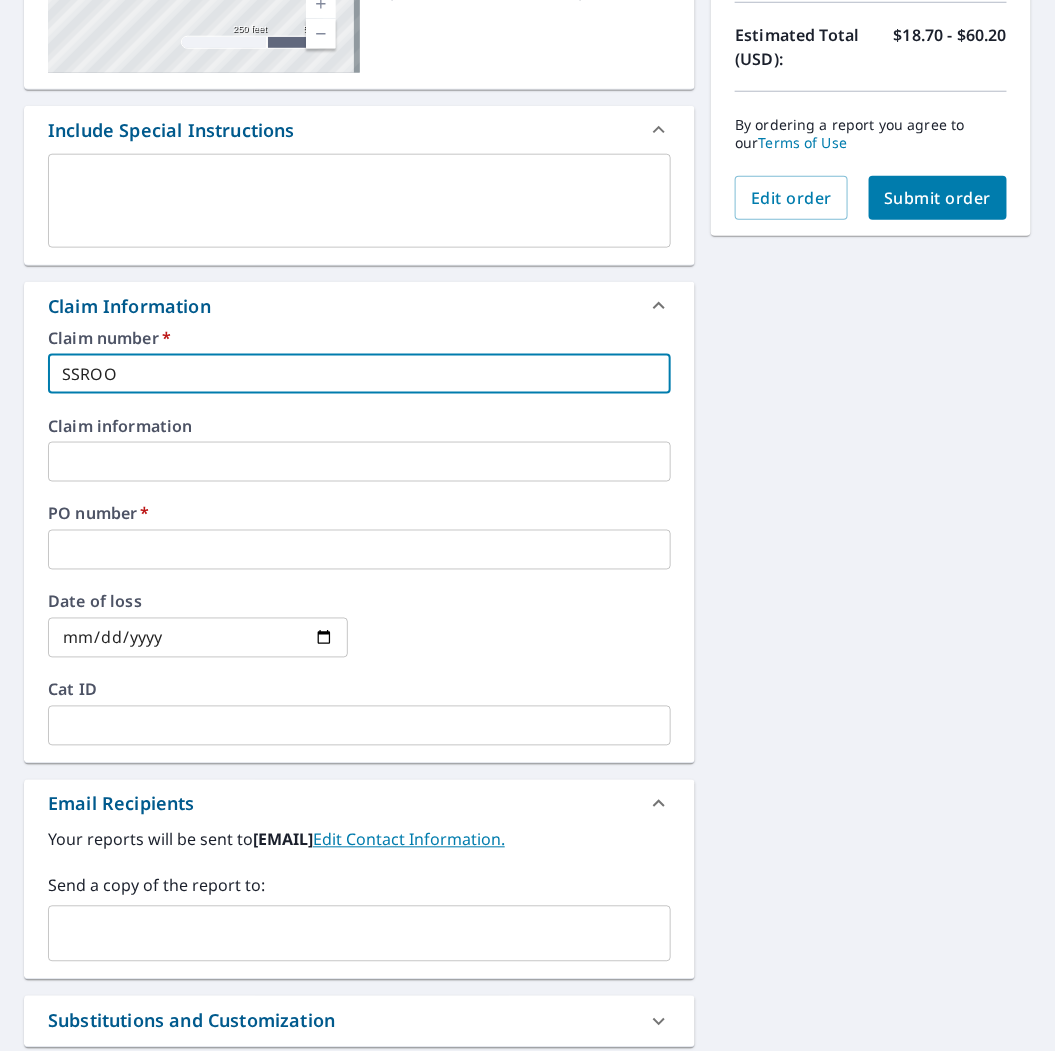type on "SSROOF" 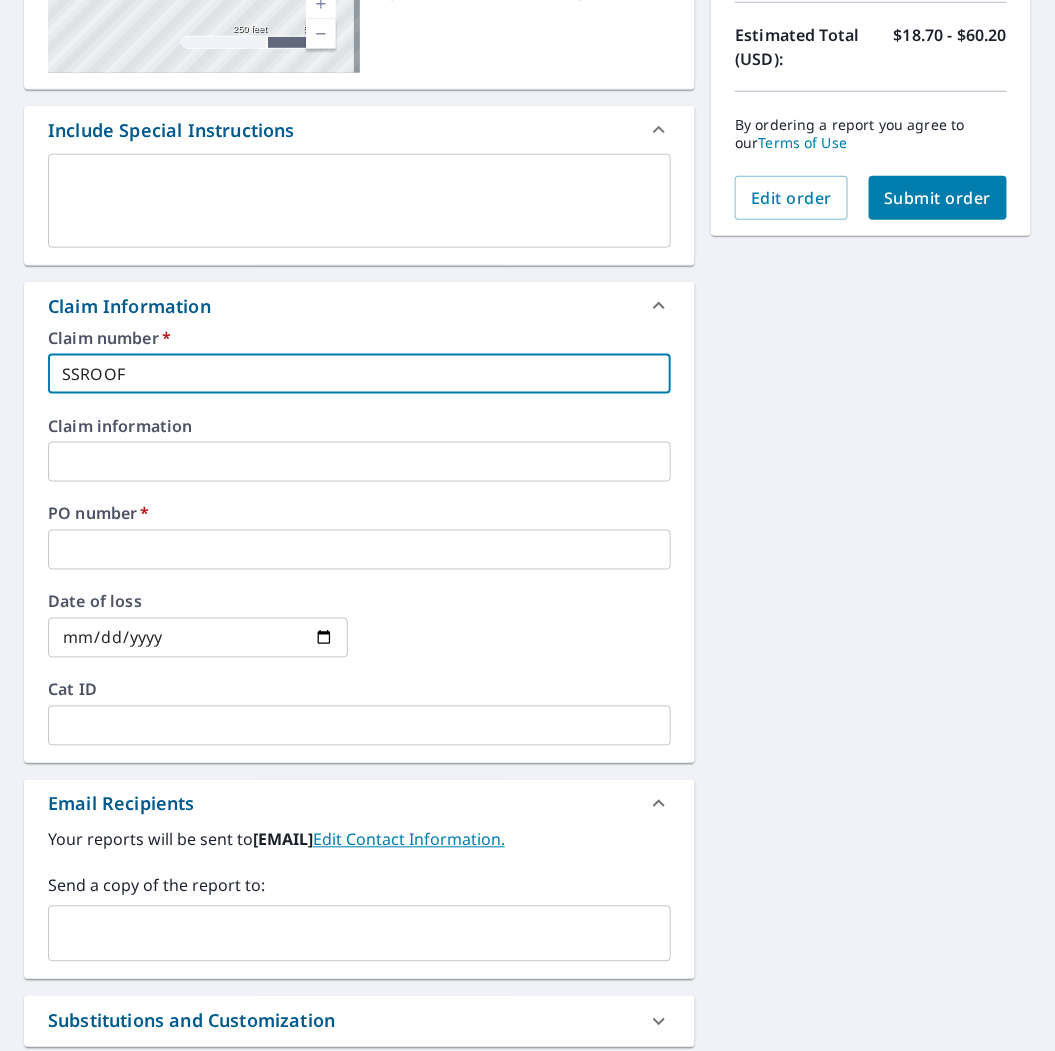 type on "SSROOFI" 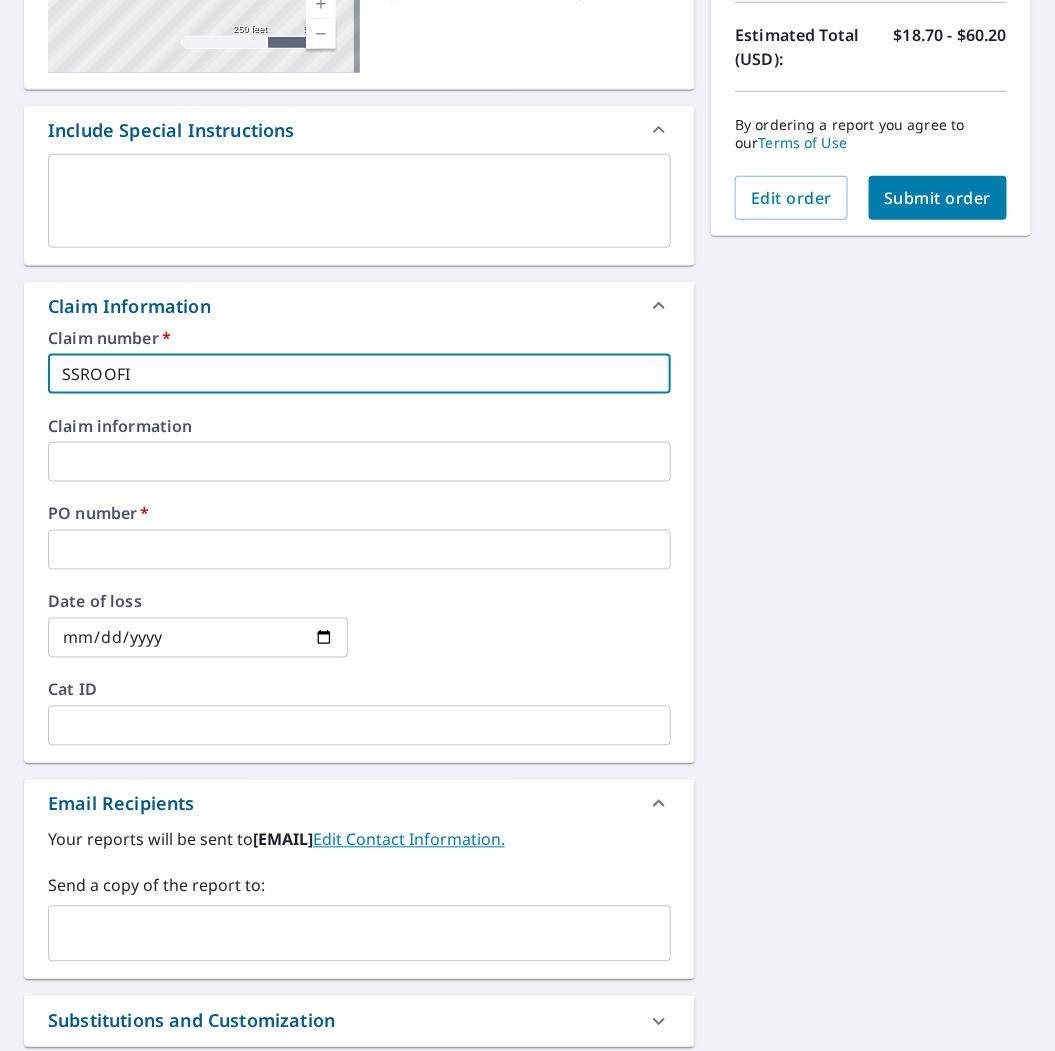 type on "SSROOFIN" 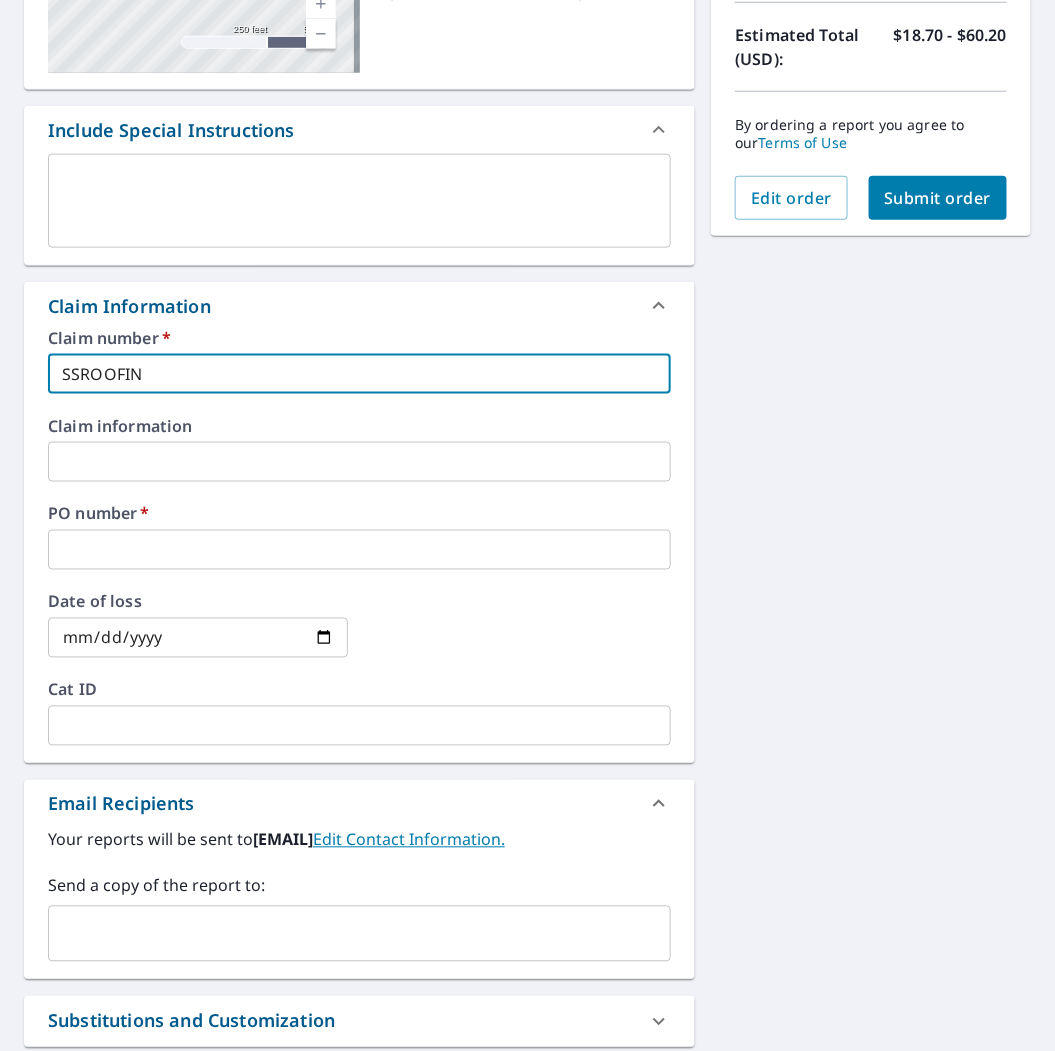 type on "SSROOFING" 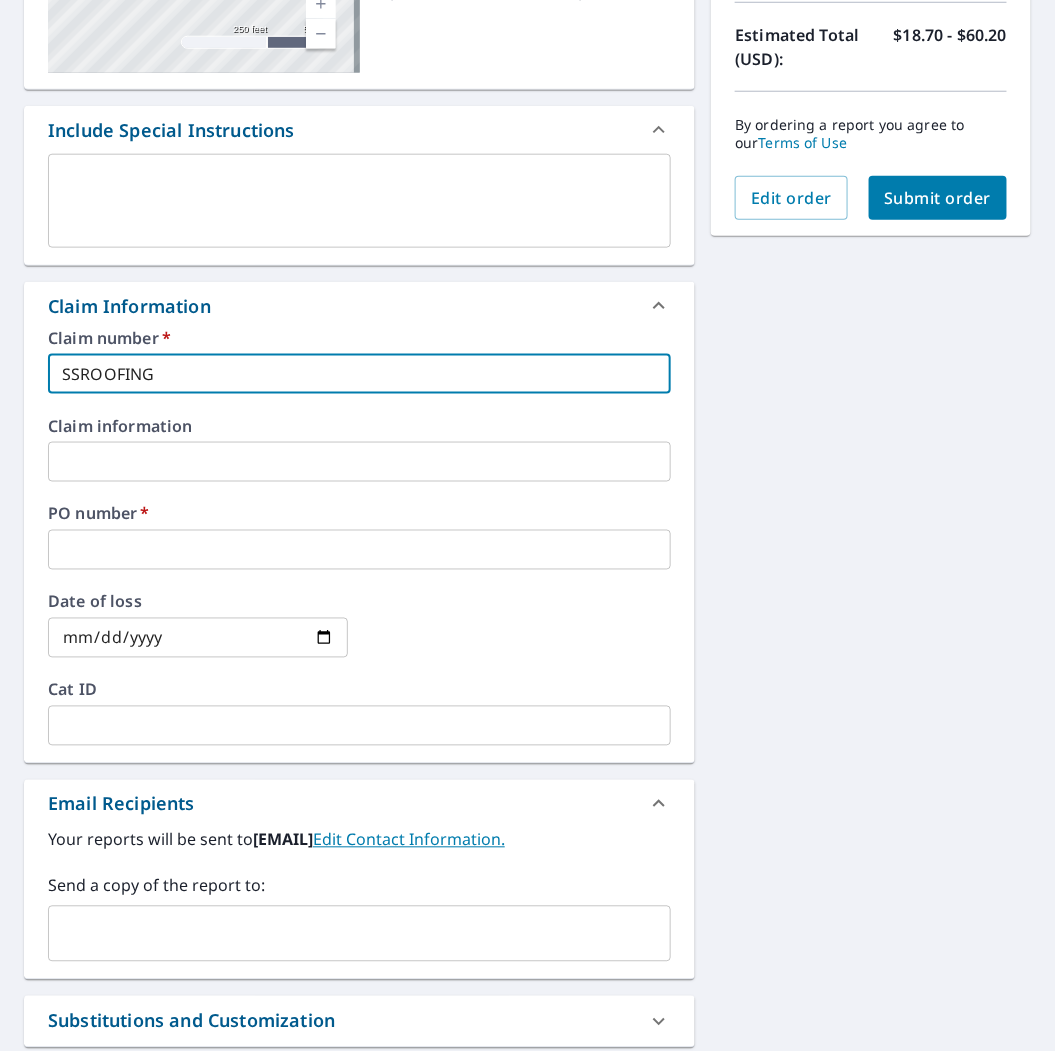 type on "SSROOFING" 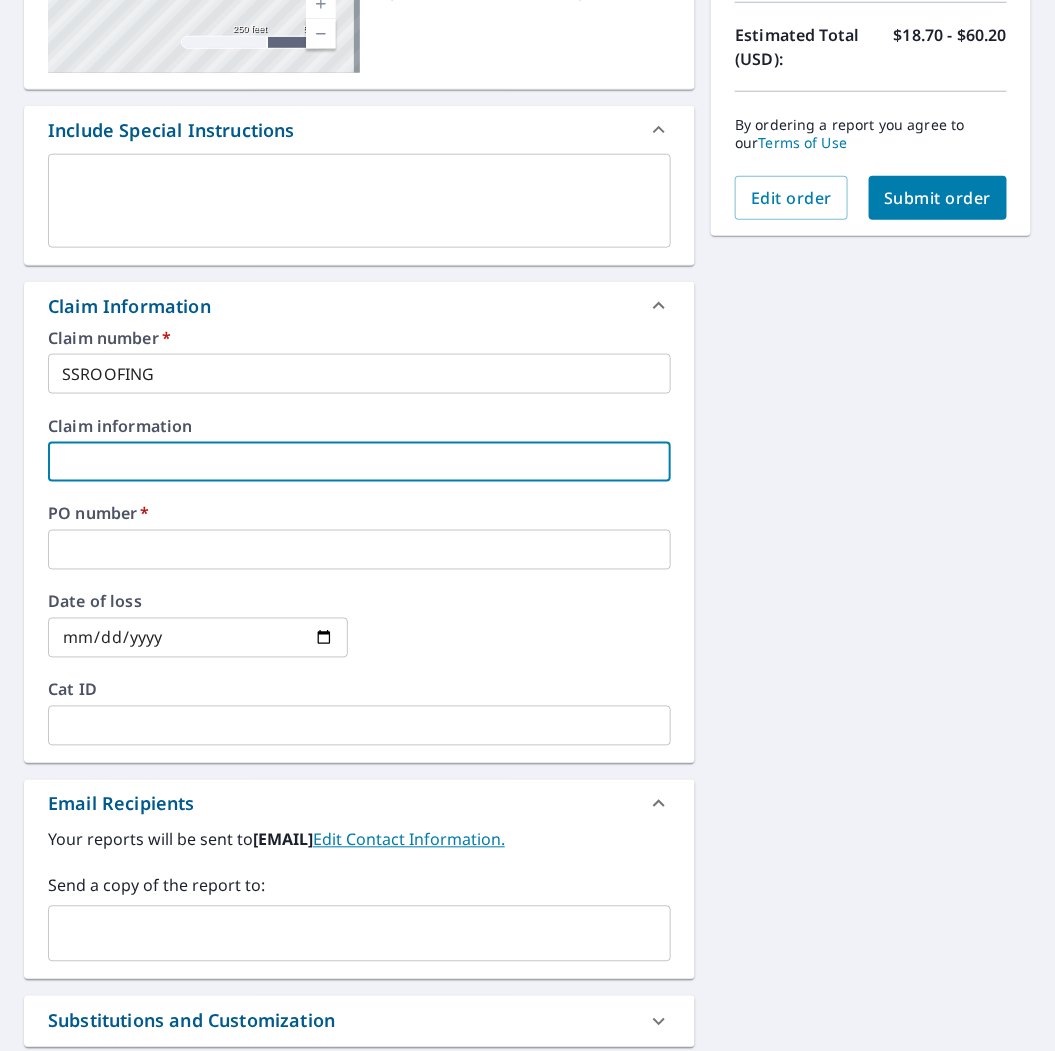 checkbox on "true" 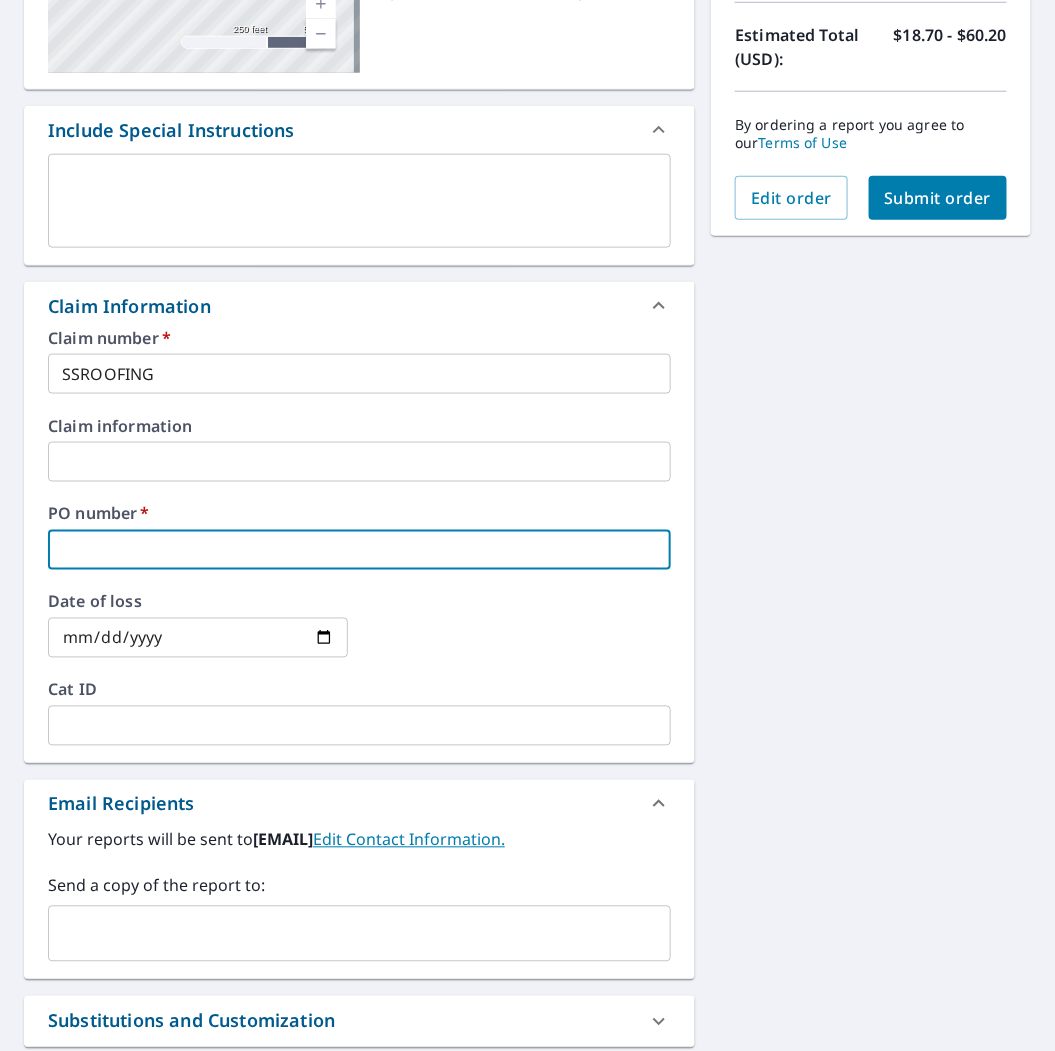 type on "W" 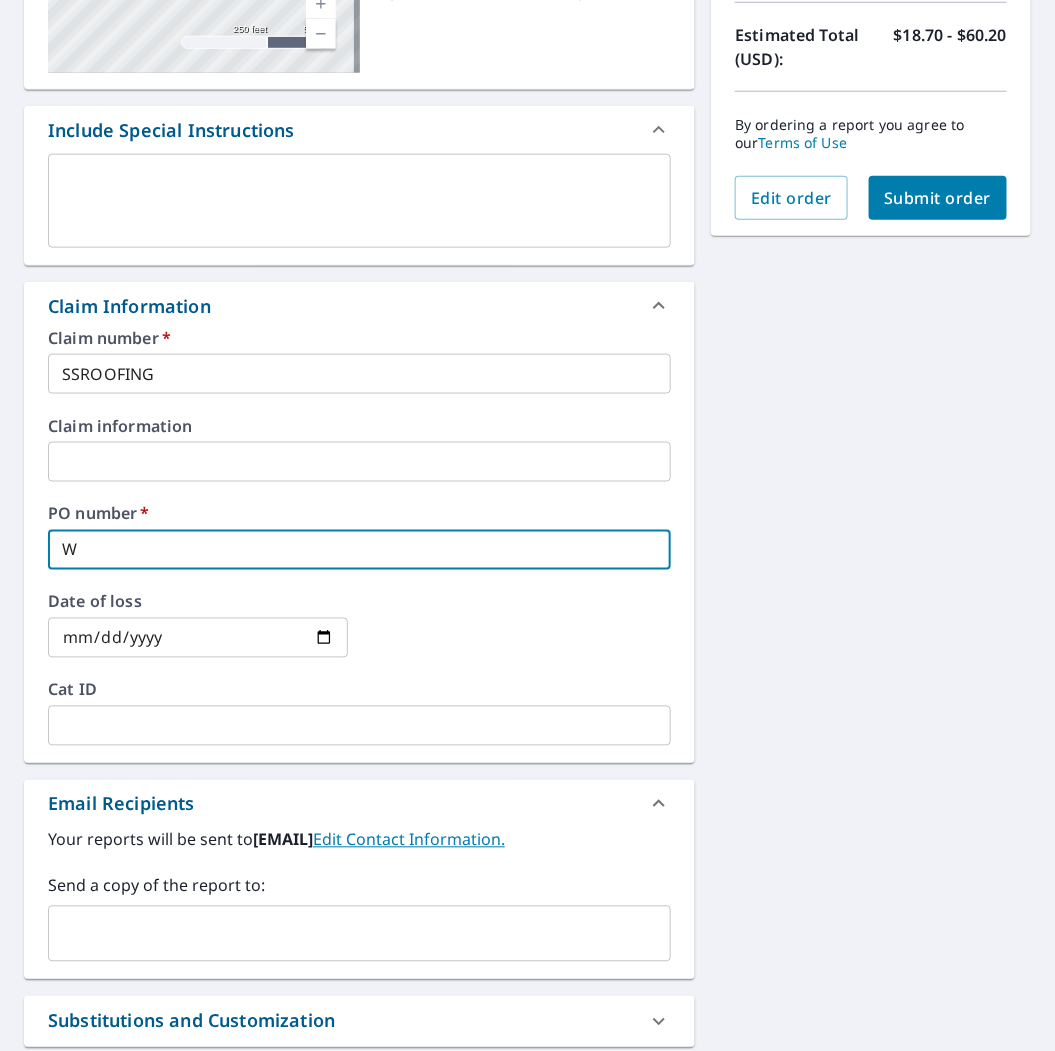 type on "WE" 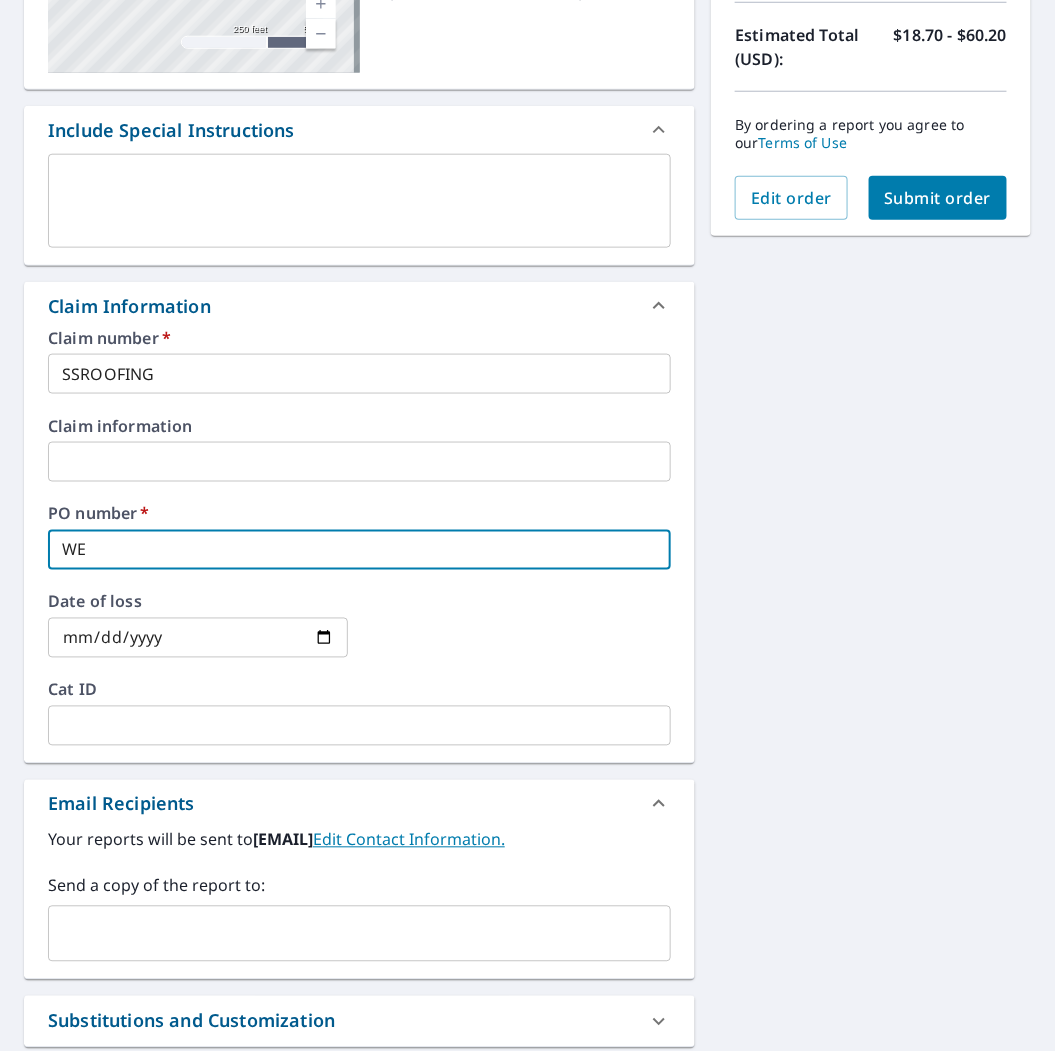 type on "[CITY]" 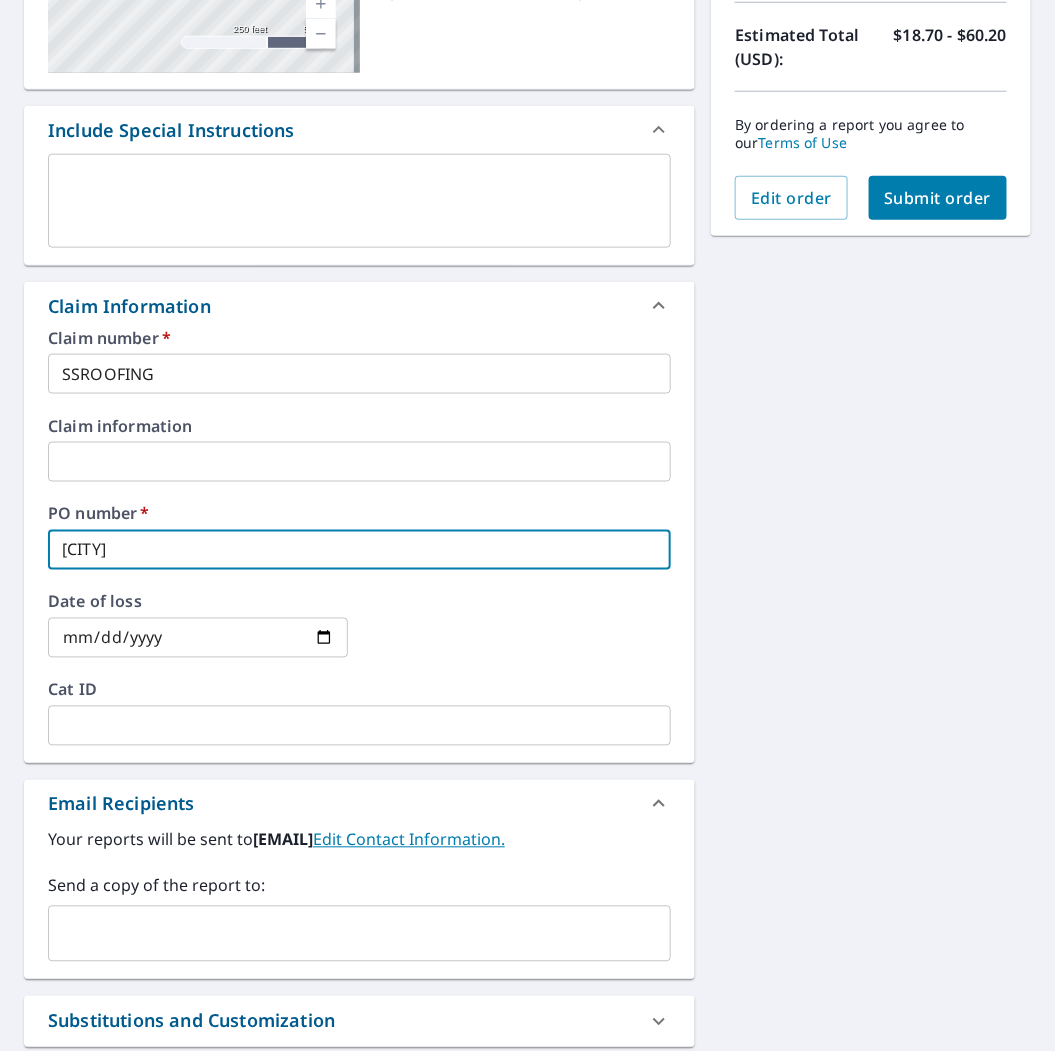 type on "[CITY]" 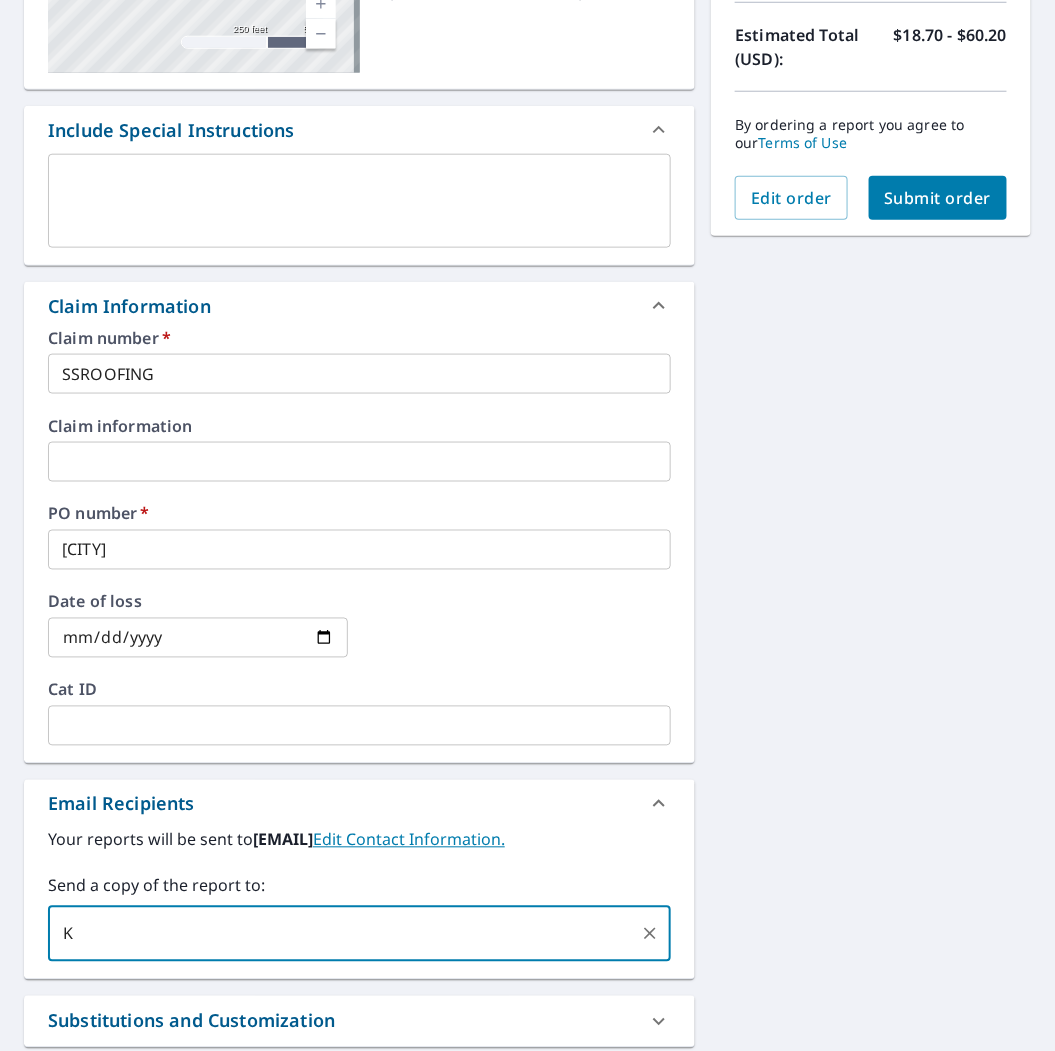 type on "K" 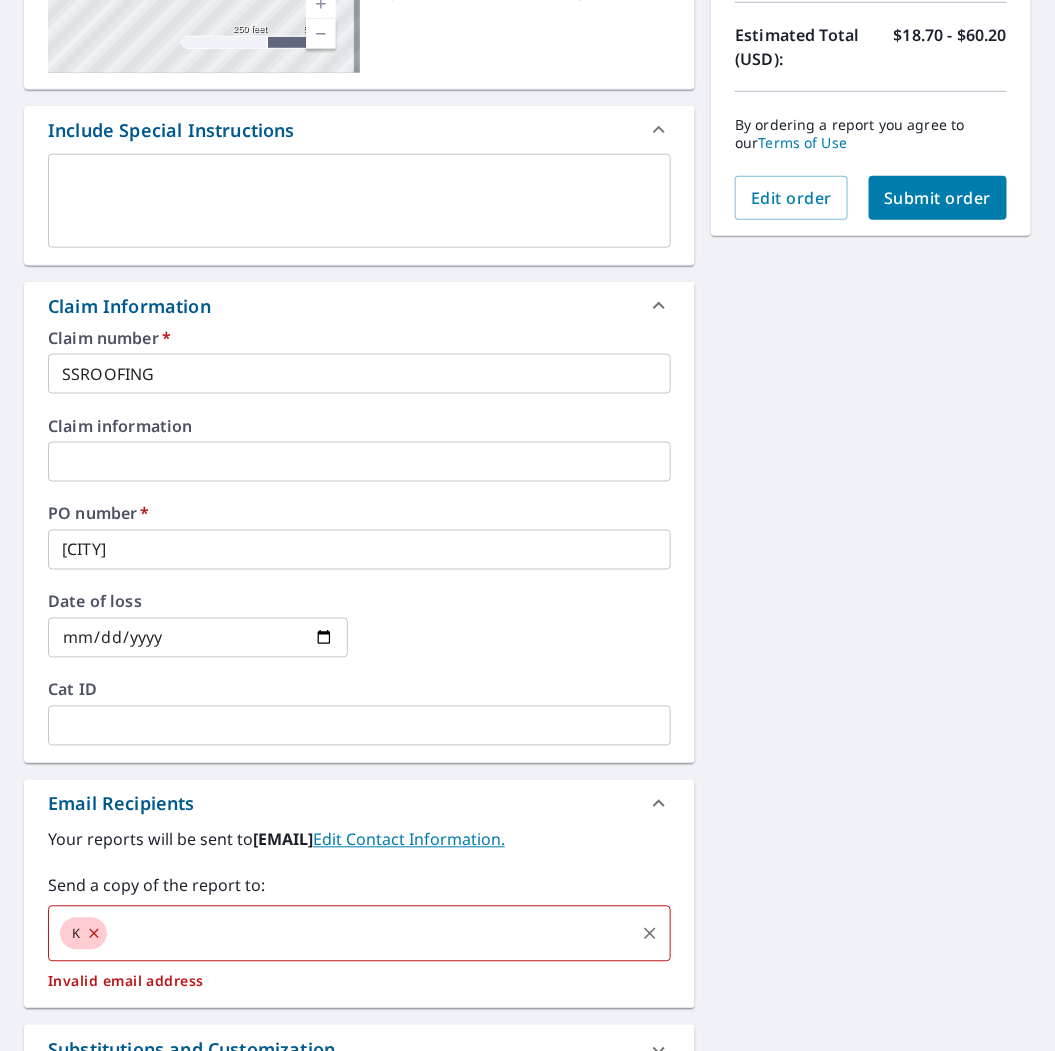 click on "Send a copy of the report to: K ​ Invalid email address" at bounding box center (359, 932) 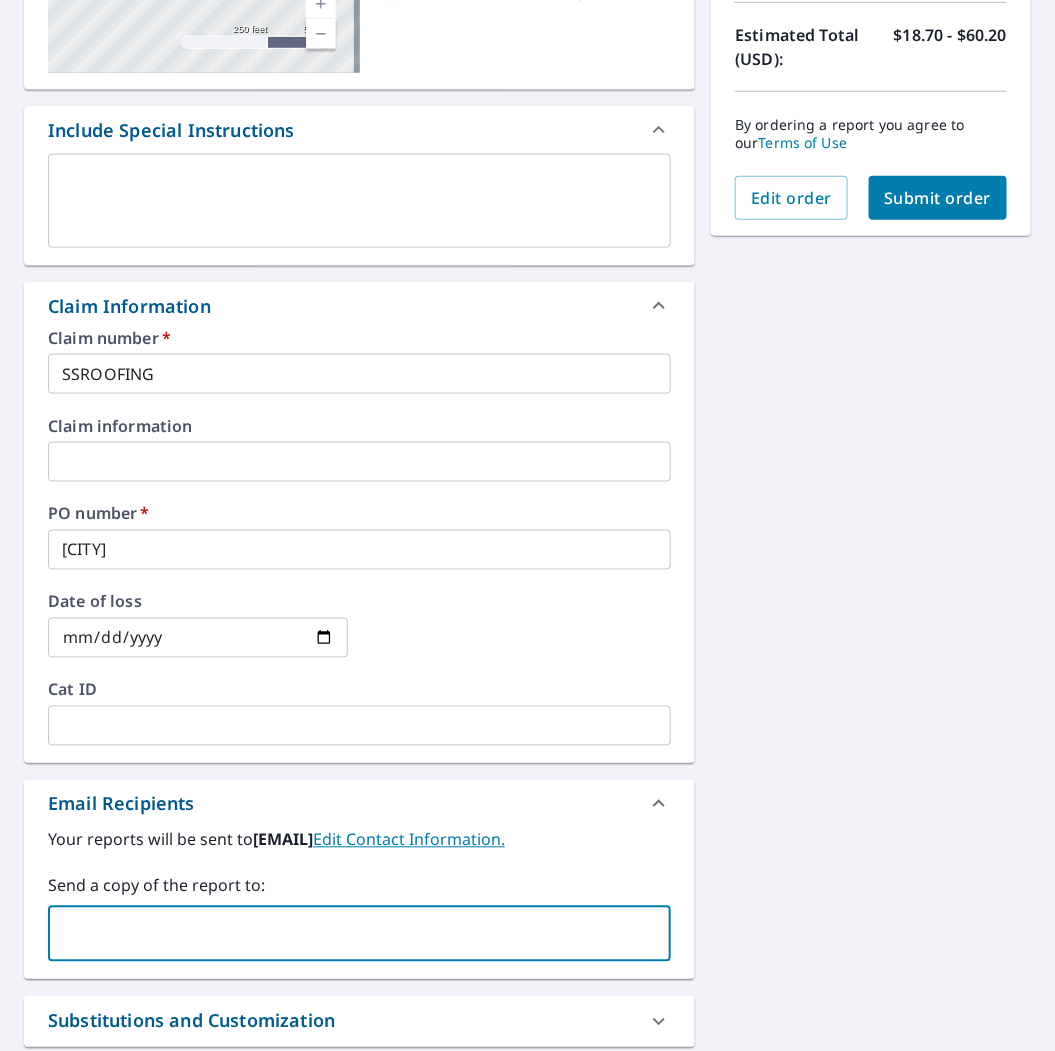 click at bounding box center [344, 934] 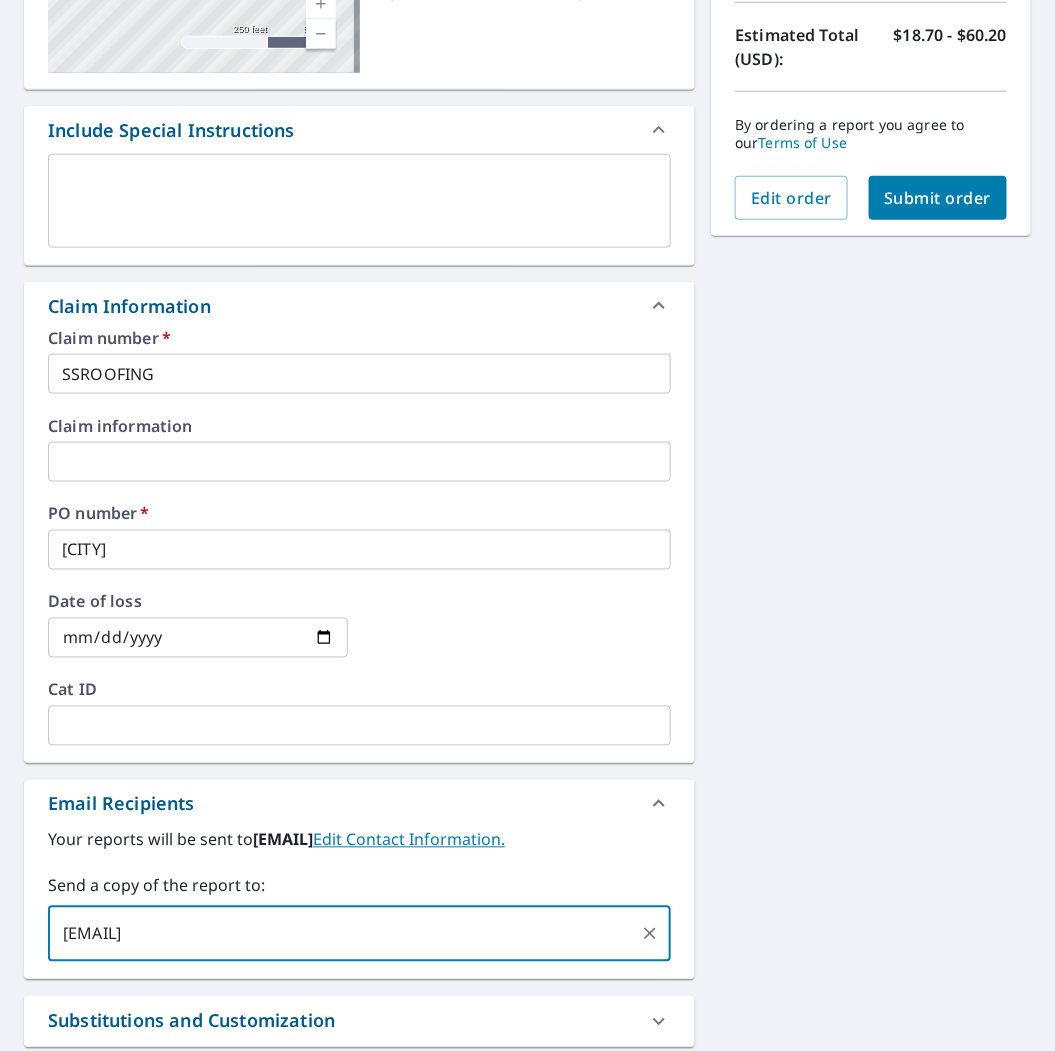 type 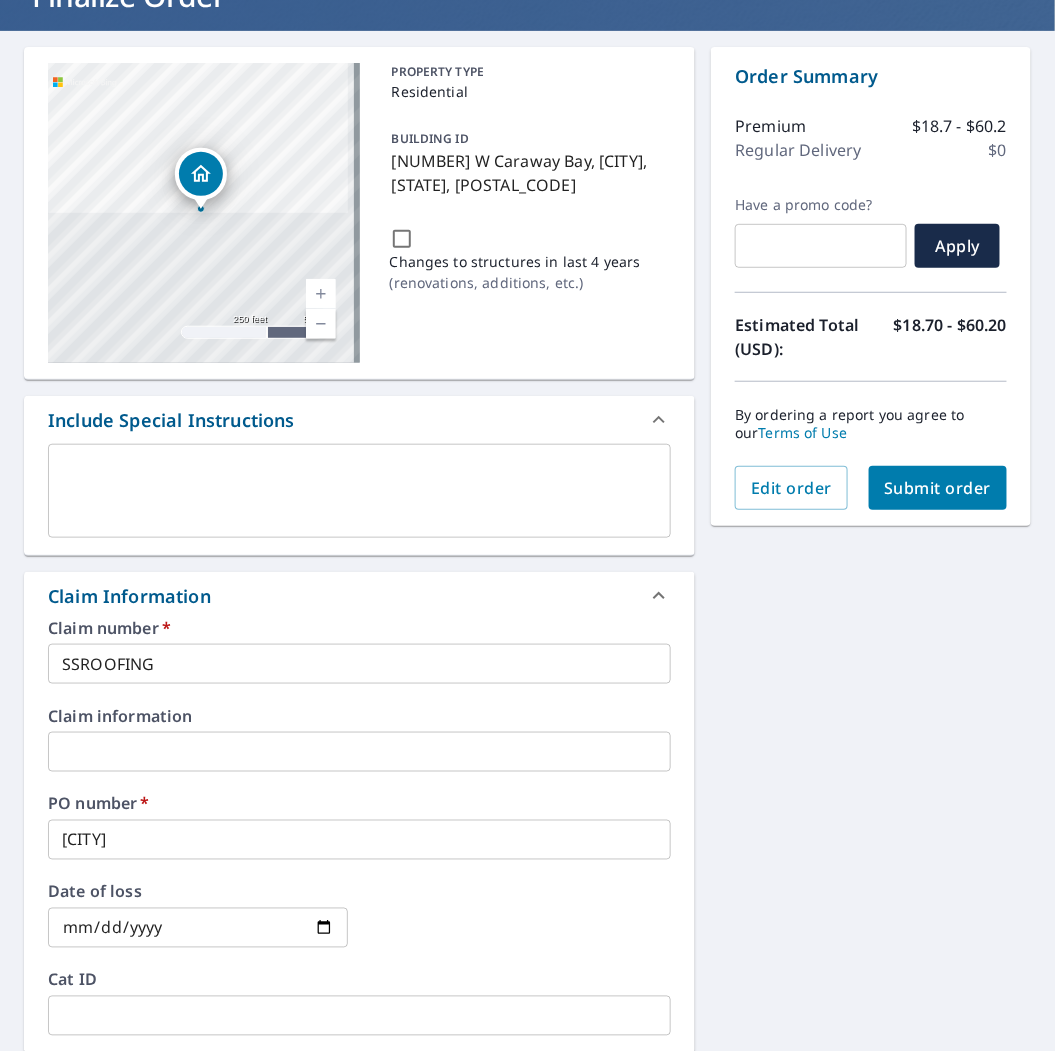 scroll, scrollTop: 0, scrollLeft: 0, axis: both 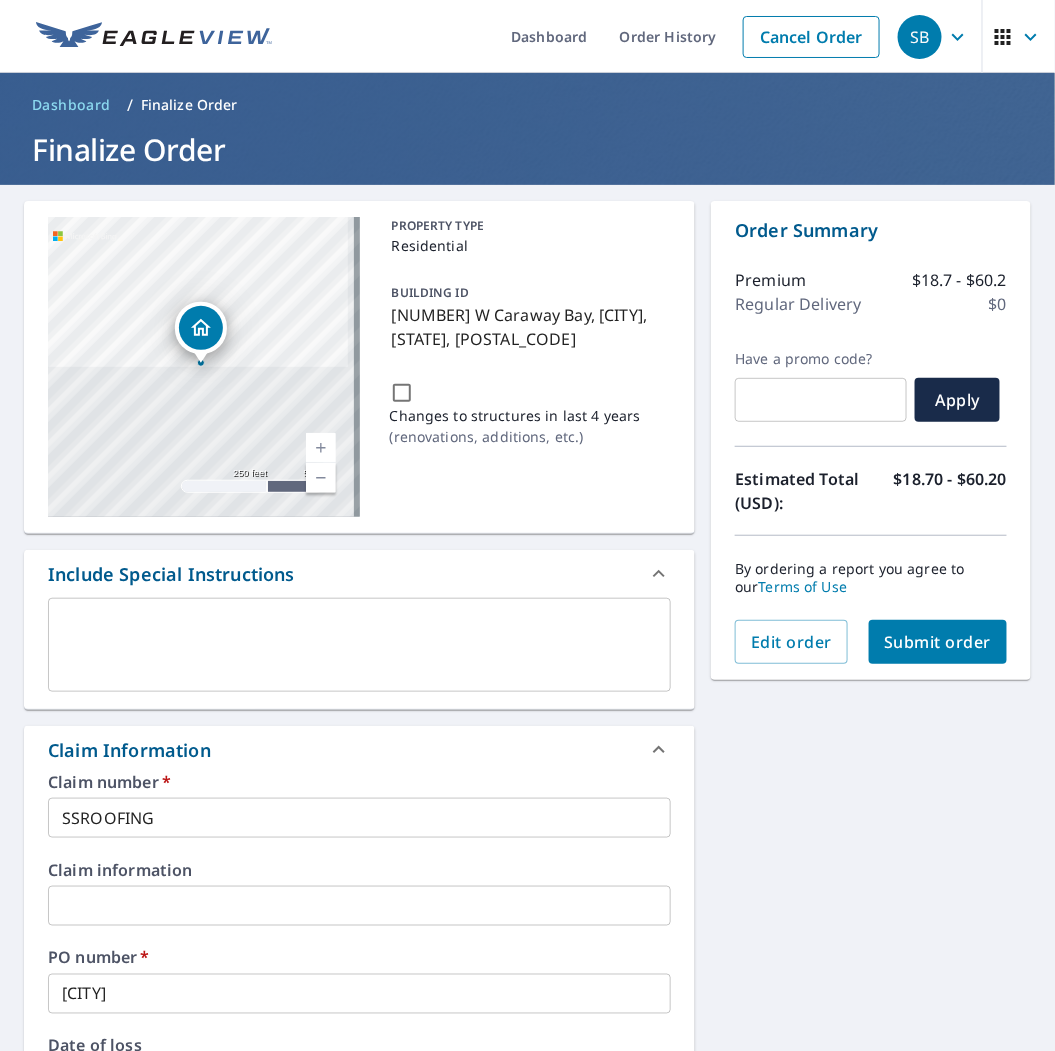 click on "Submit order" at bounding box center (938, 642) 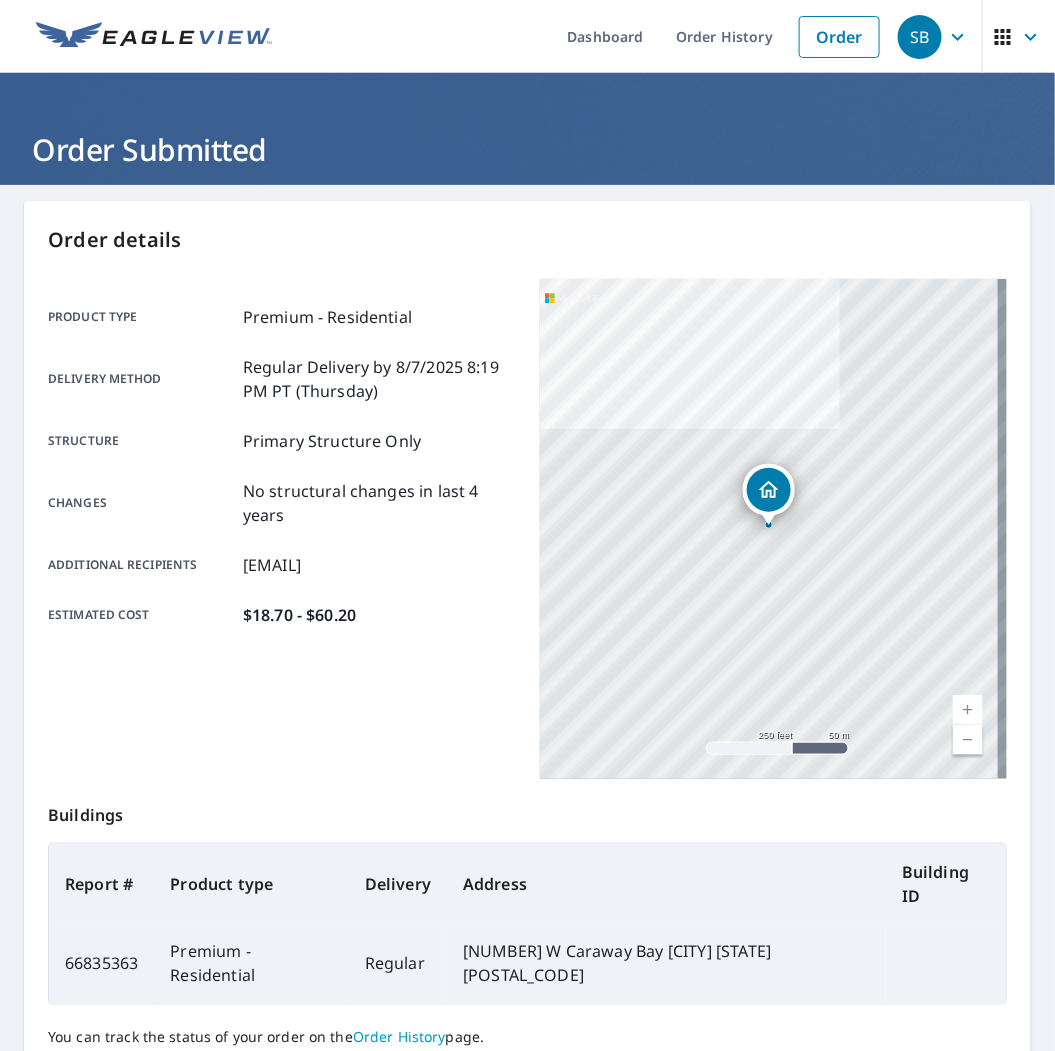 click on "Order History" at bounding box center (724, 36) 